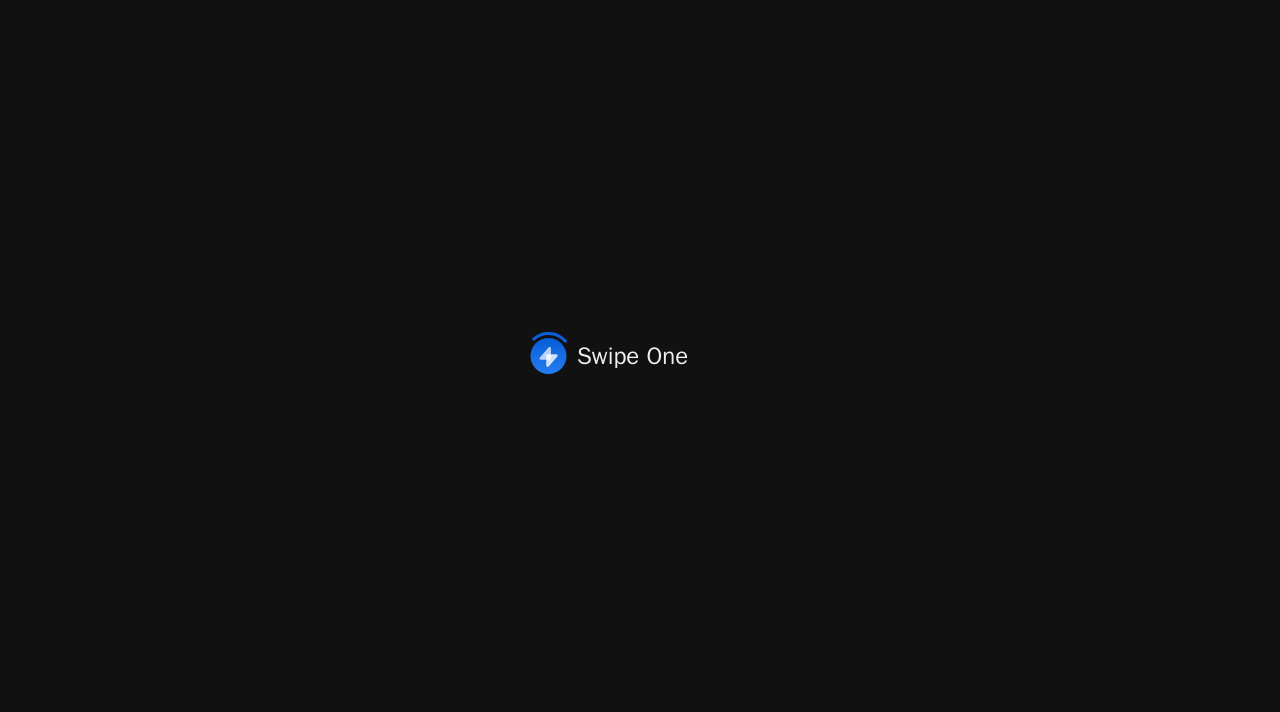 scroll, scrollTop: 0, scrollLeft: 0, axis: both 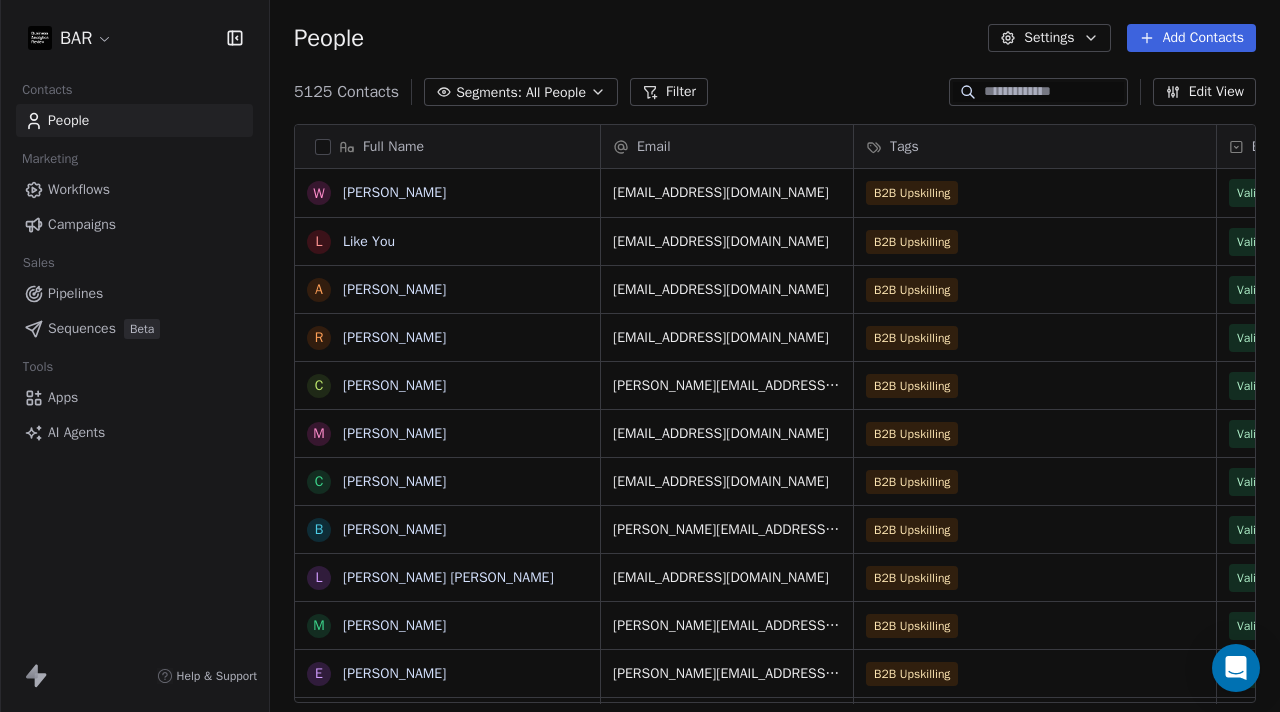 click on "Workflows" at bounding box center [79, 189] 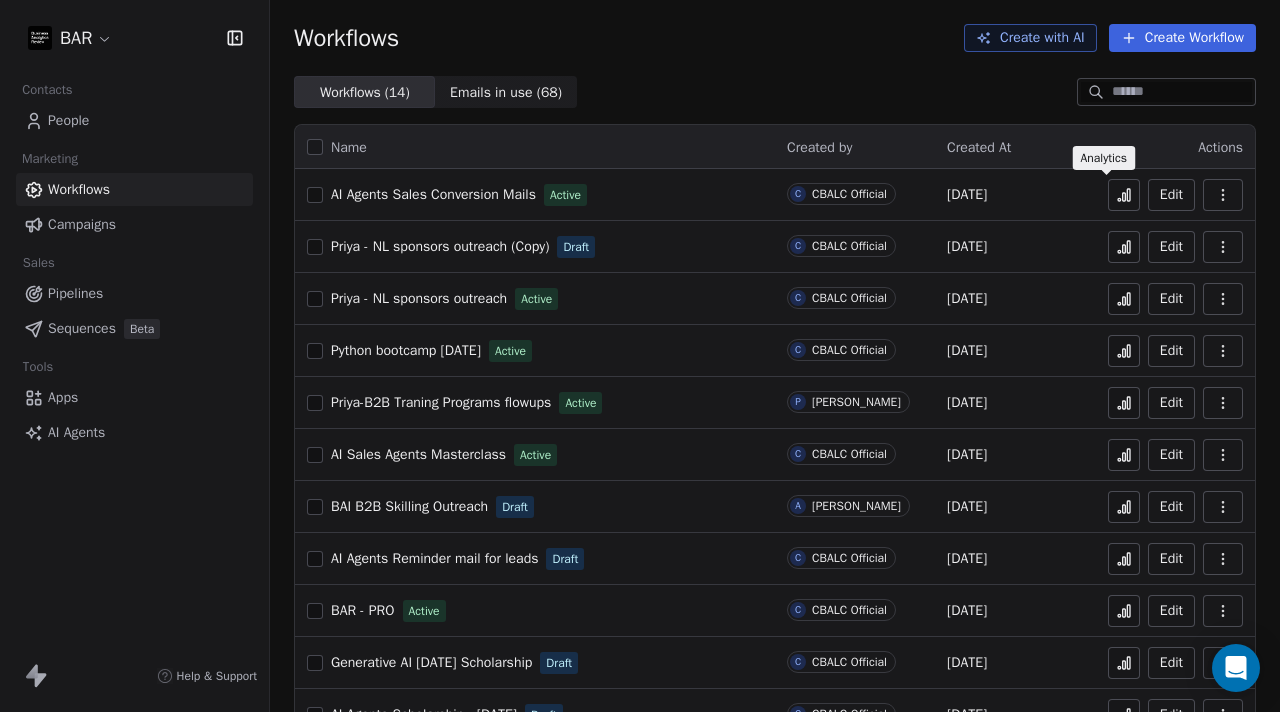 click 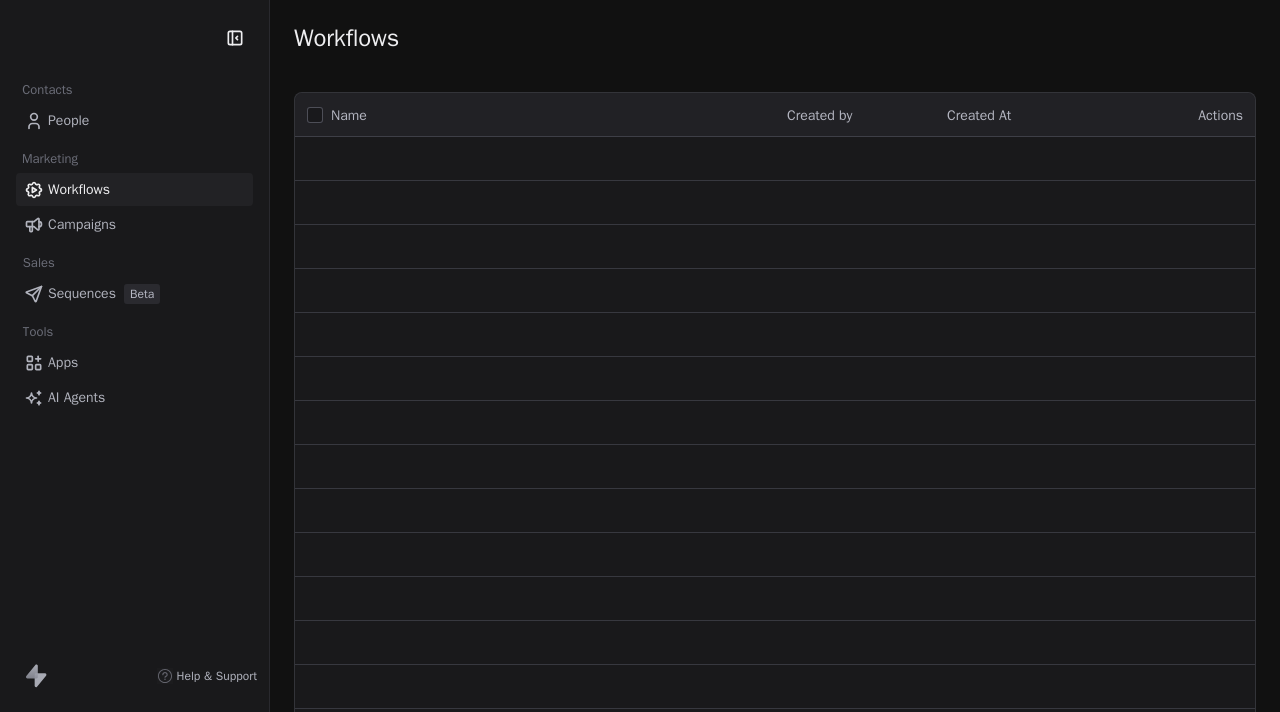 scroll, scrollTop: 0, scrollLeft: 0, axis: both 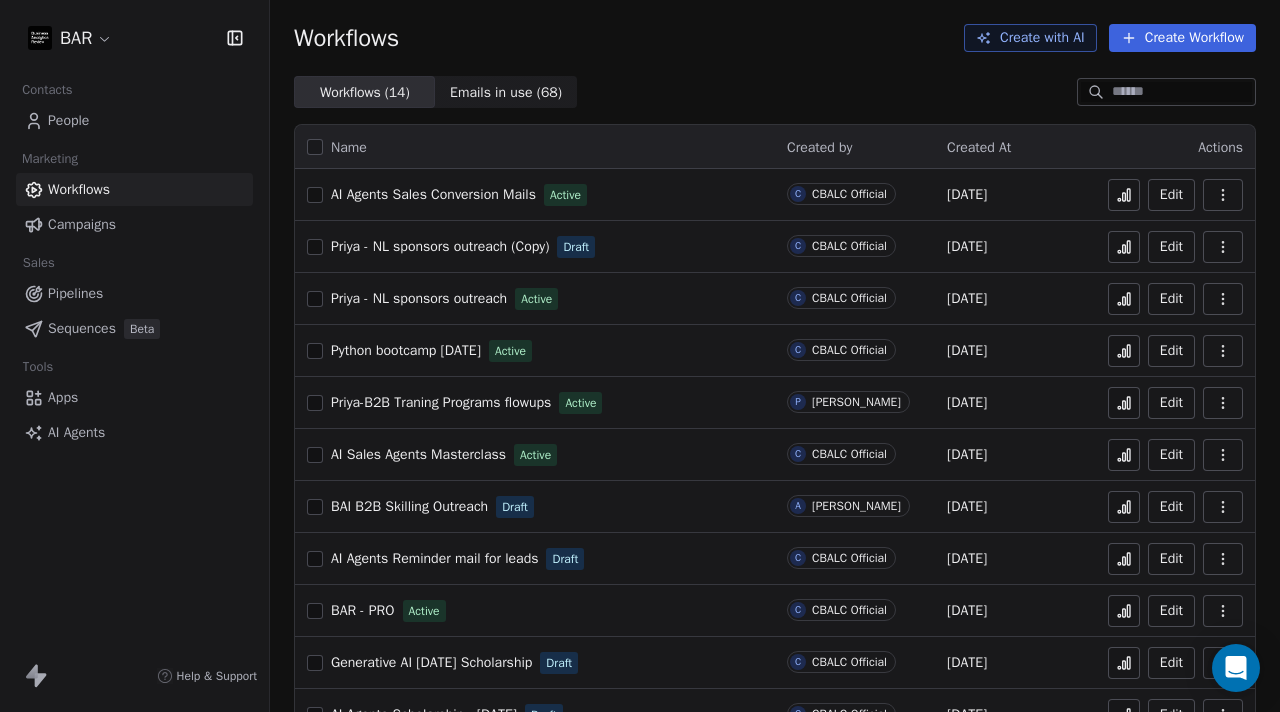 click on "AI Agents Sales Conversion Mails" at bounding box center (433, 195) 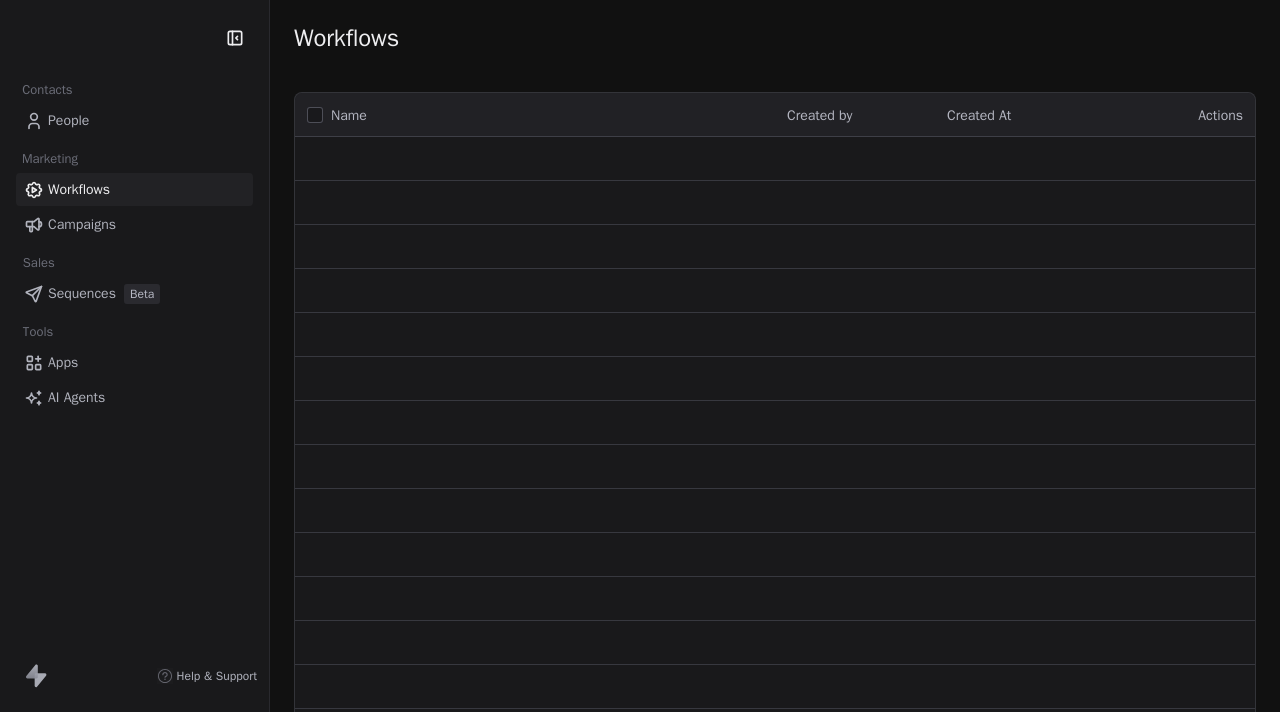 scroll, scrollTop: 0, scrollLeft: 0, axis: both 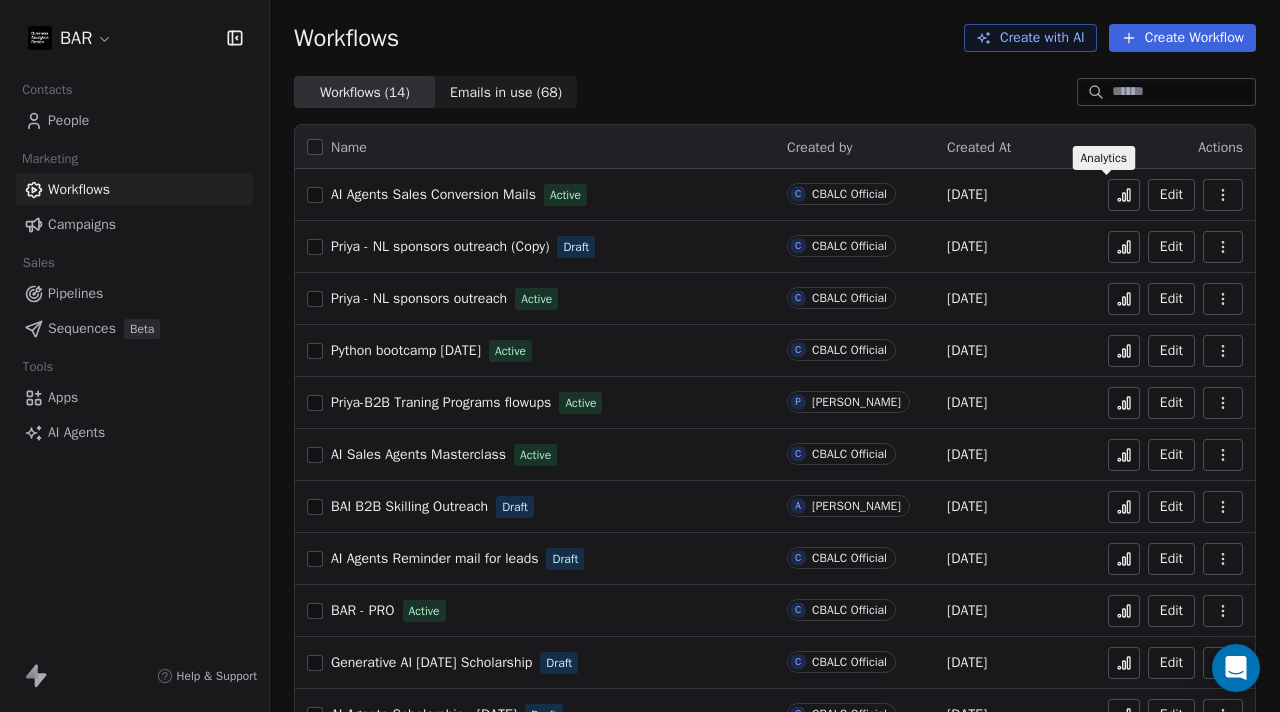 click 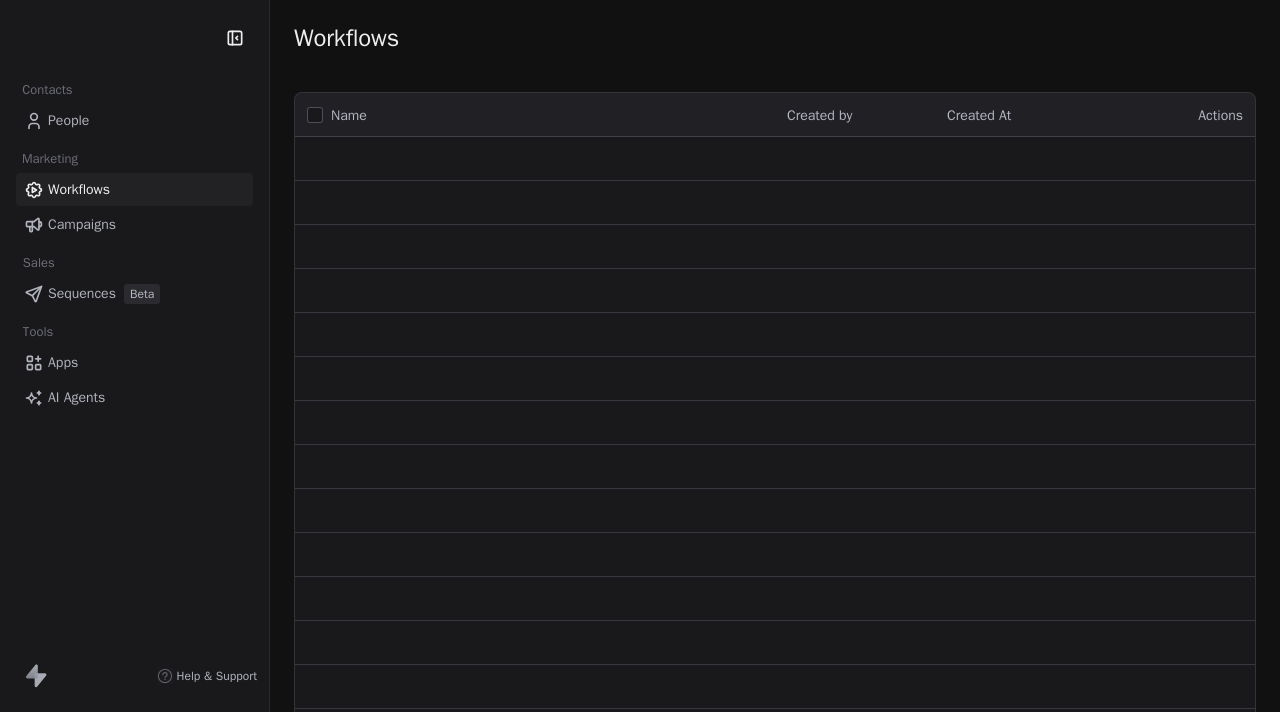 scroll, scrollTop: 0, scrollLeft: 0, axis: both 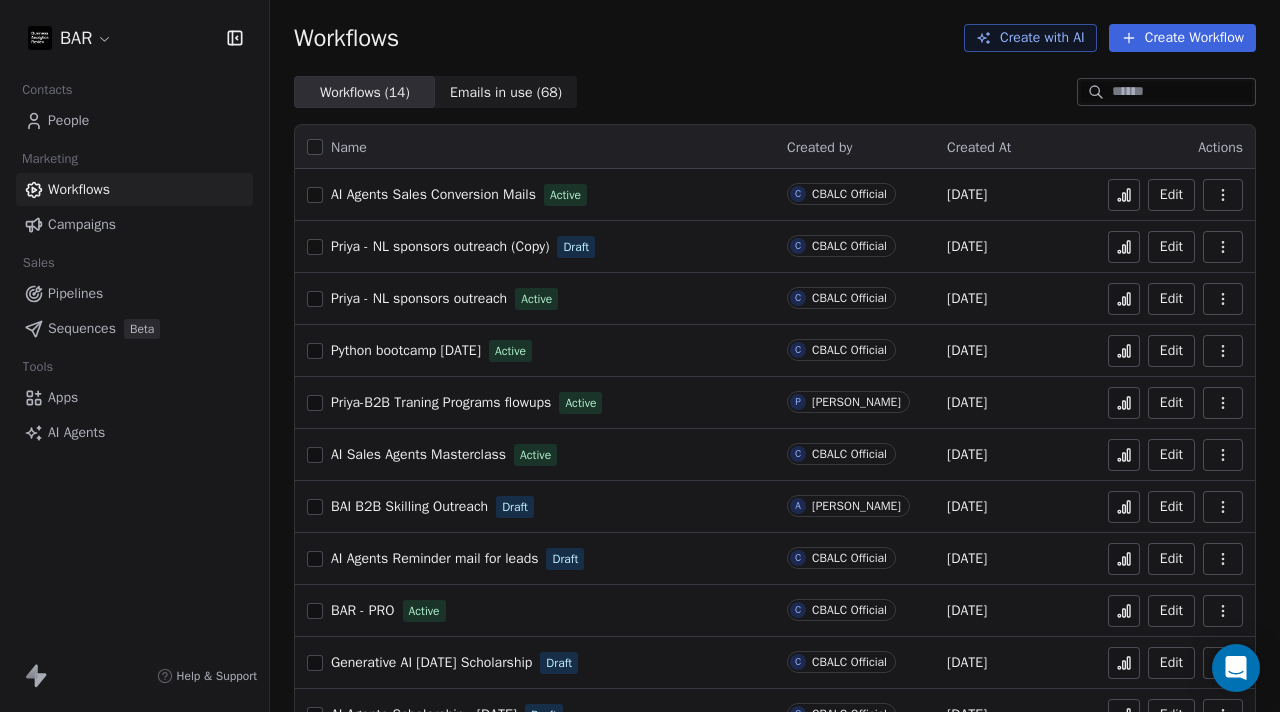 click on "People" at bounding box center [134, 120] 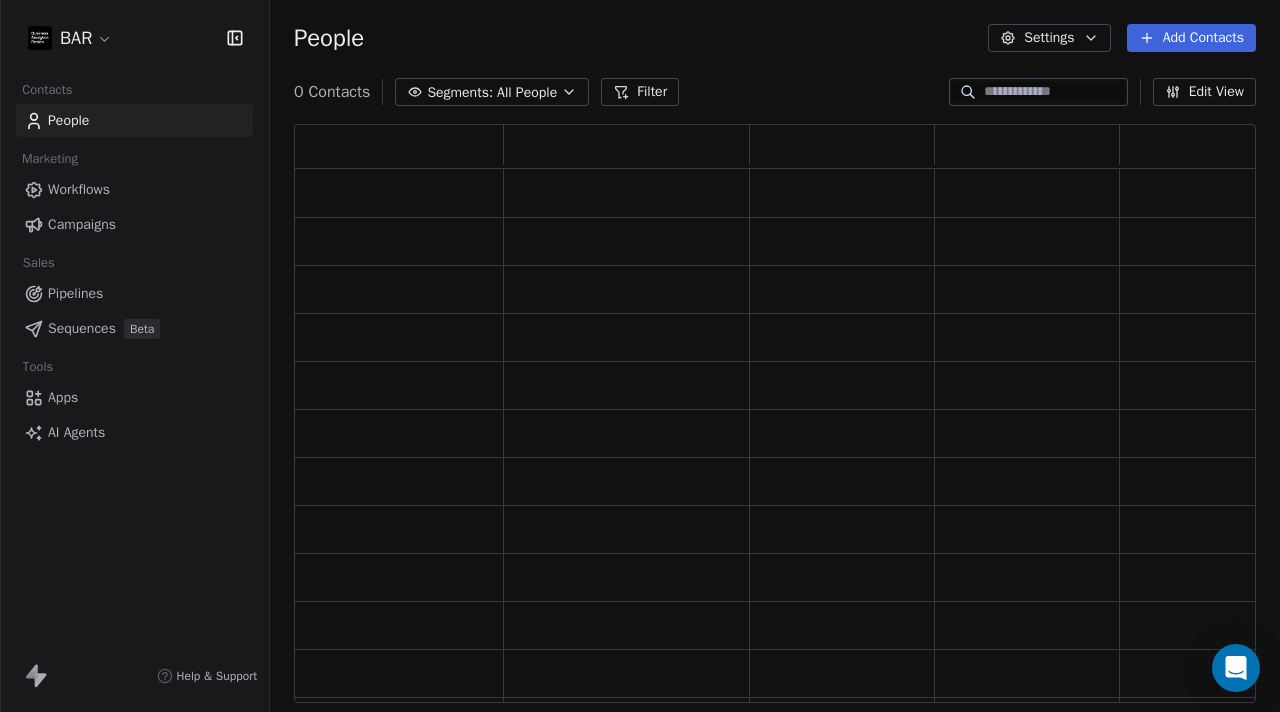 scroll, scrollTop: 16, scrollLeft: 16, axis: both 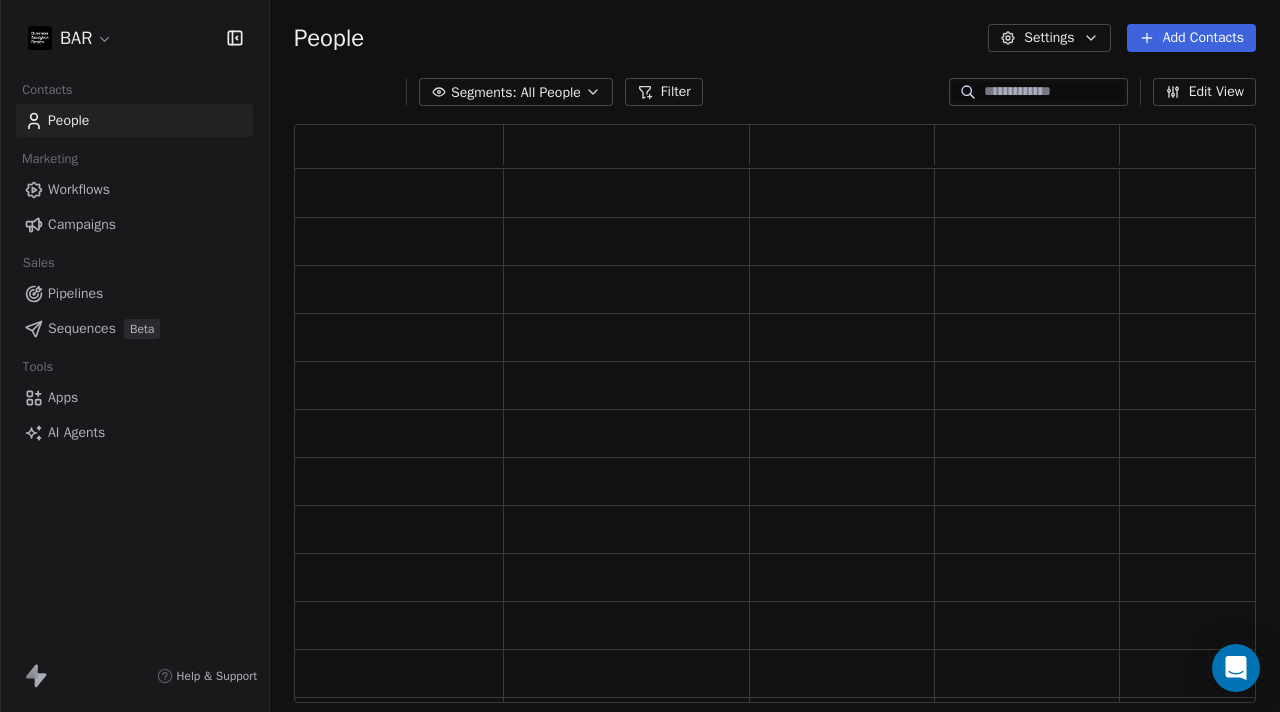 click on "Filter" at bounding box center [664, 92] 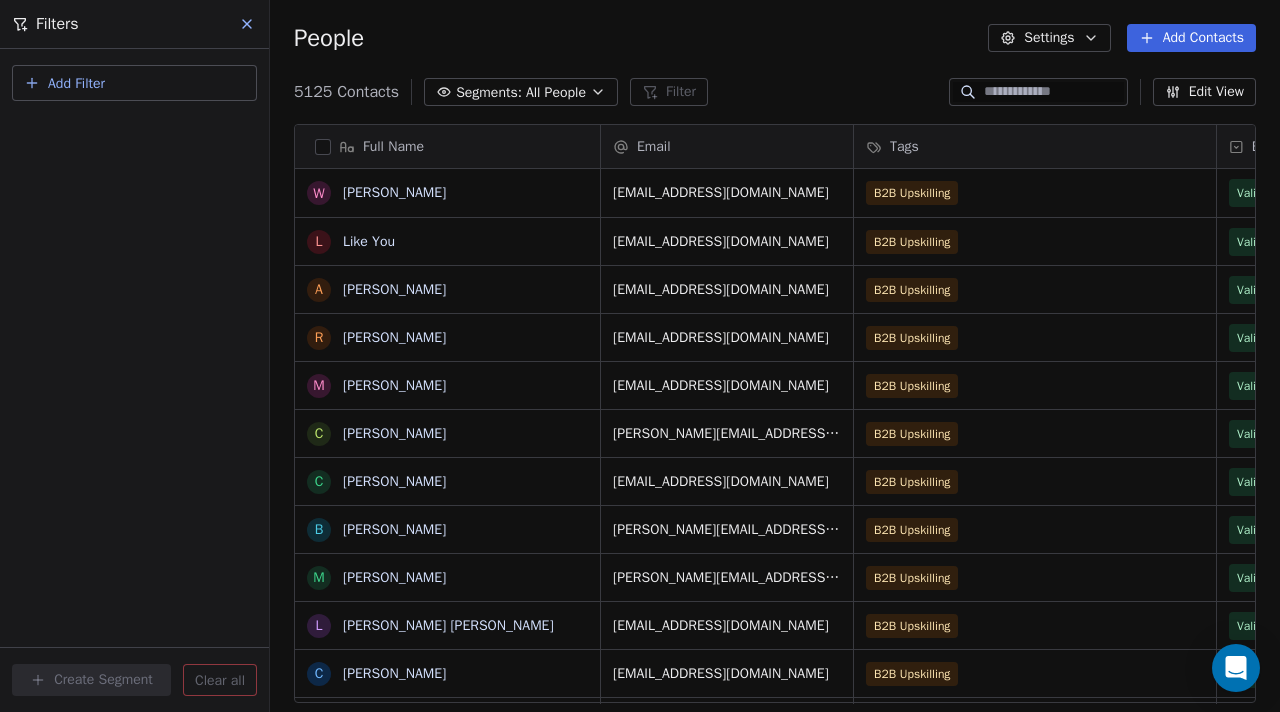 scroll, scrollTop: 16, scrollLeft: 16, axis: both 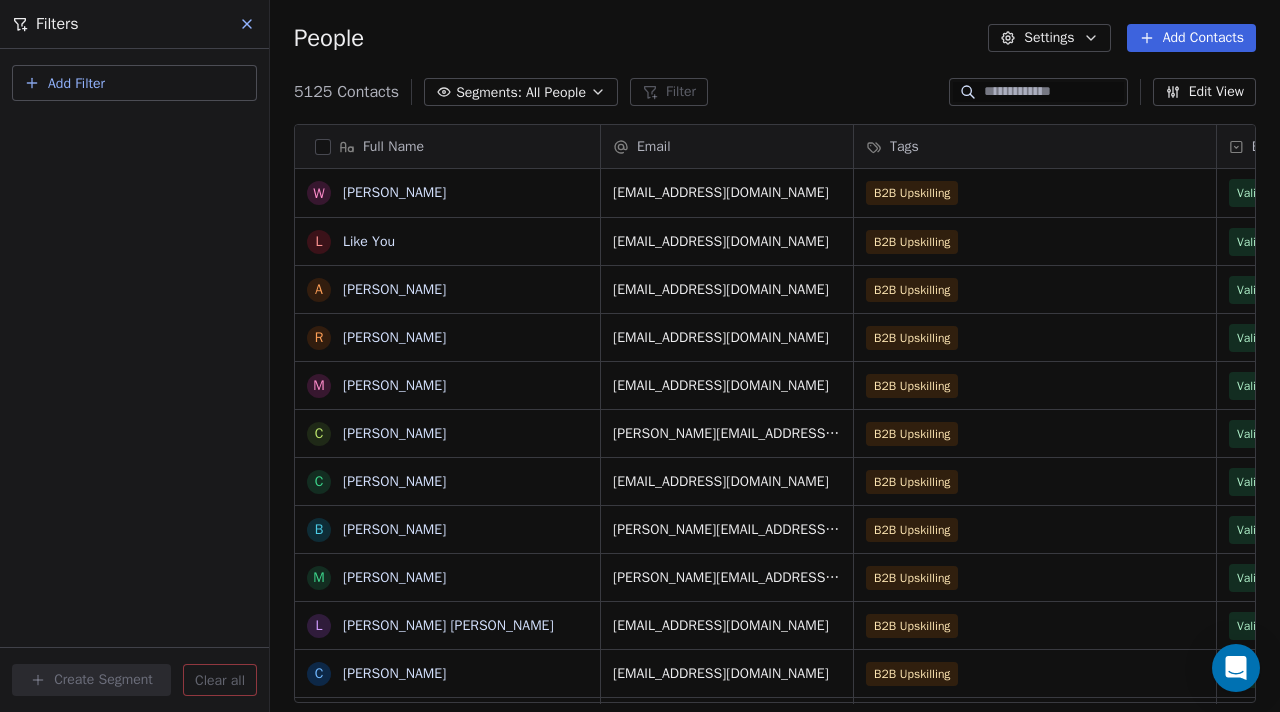 click on "Add Filter" at bounding box center (76, 83) 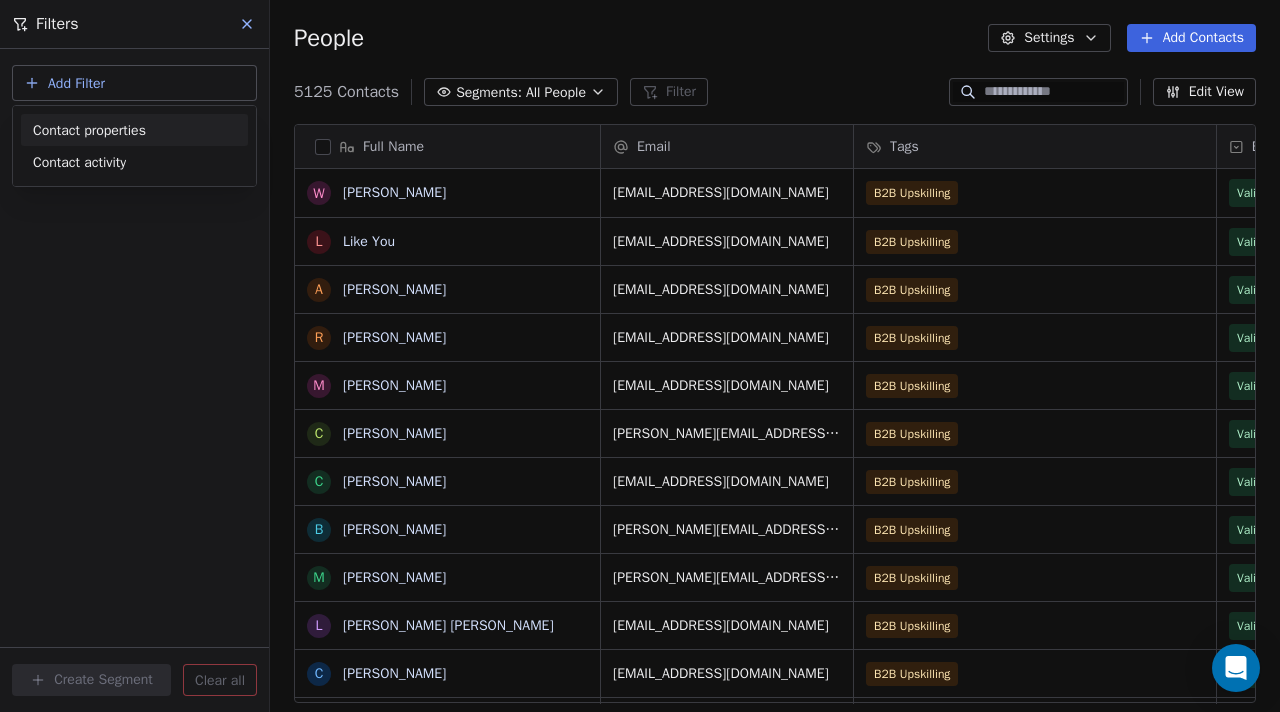 click on "Contact properties" at bounding box center [89, 130] 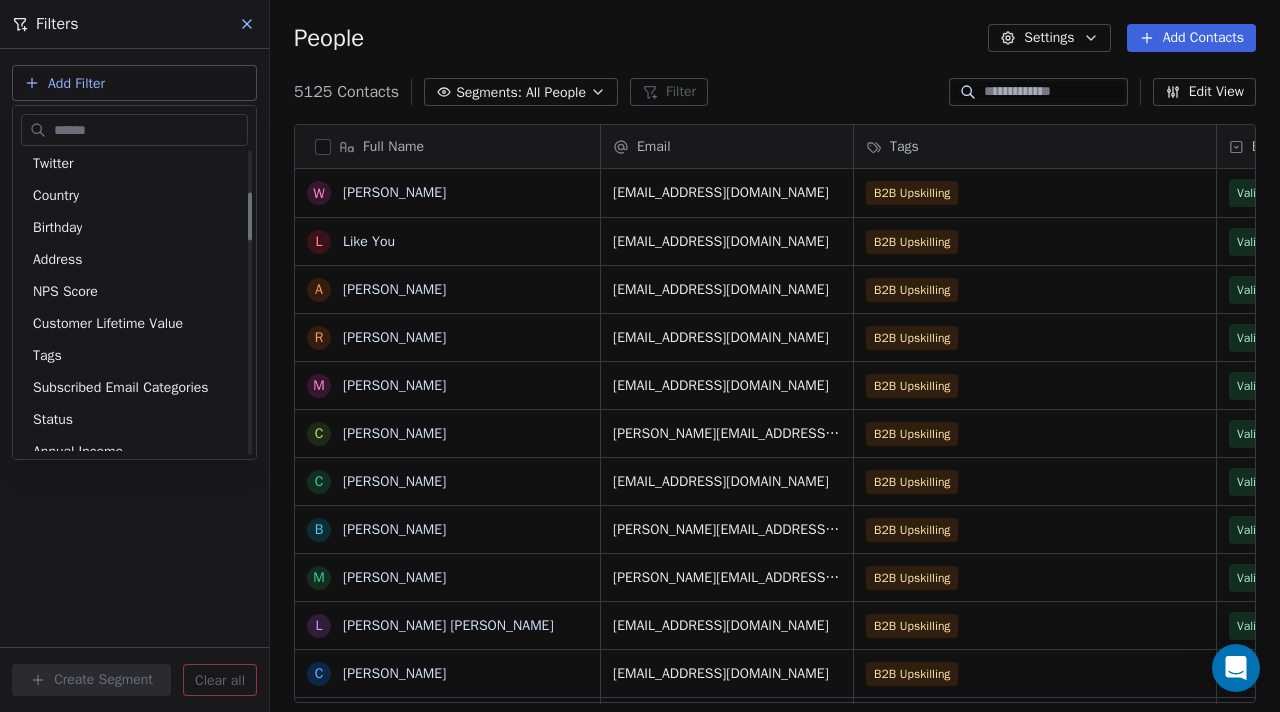 scroll, scrollTop: 268, scrollLeft: 0, axis: vertical 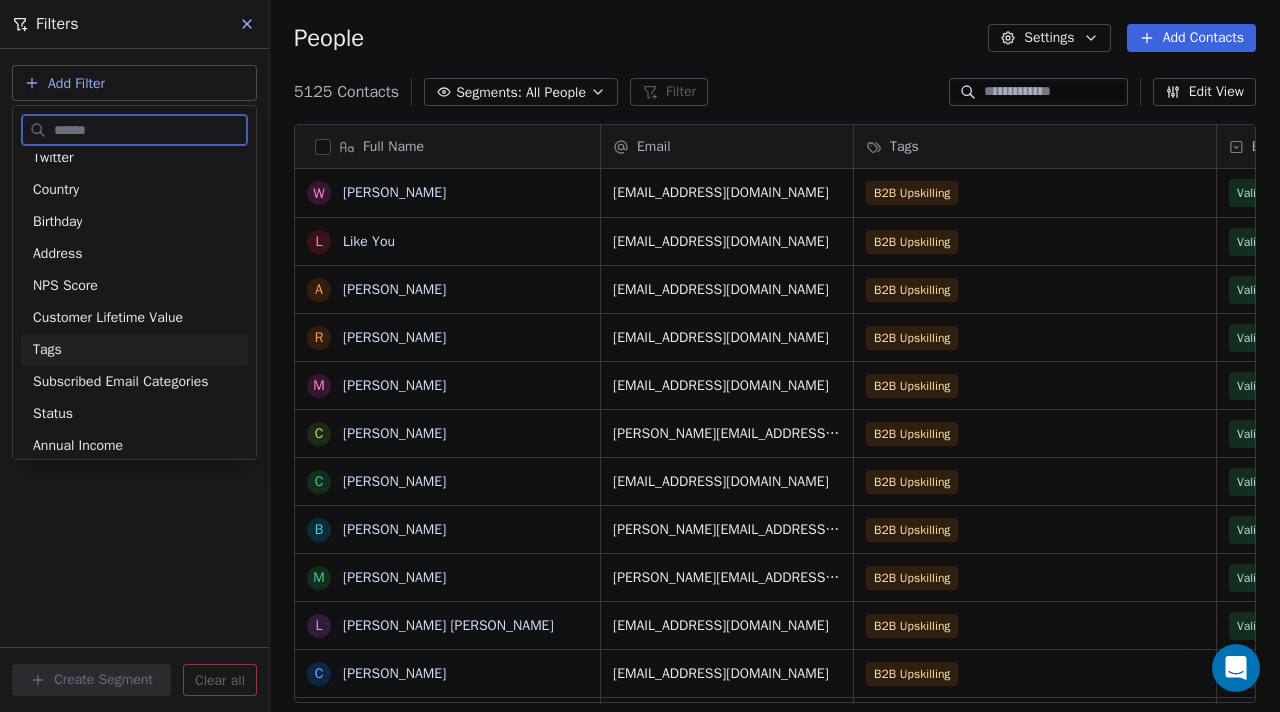 click on "Tags" at bounding box center (47, 350) 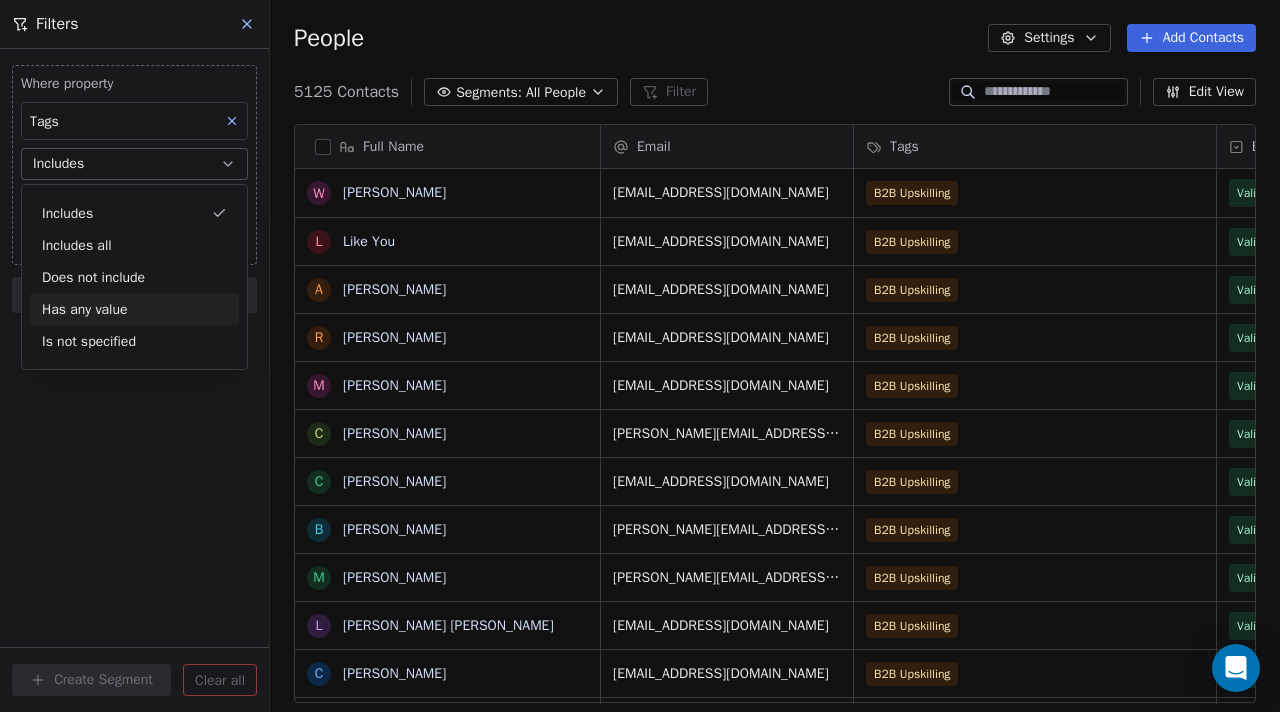 click on "Where property   Tags   Includes Select  Tags Add filter to this group Add another filter  Create Segment Clear all" at bounding box center (134, 380) 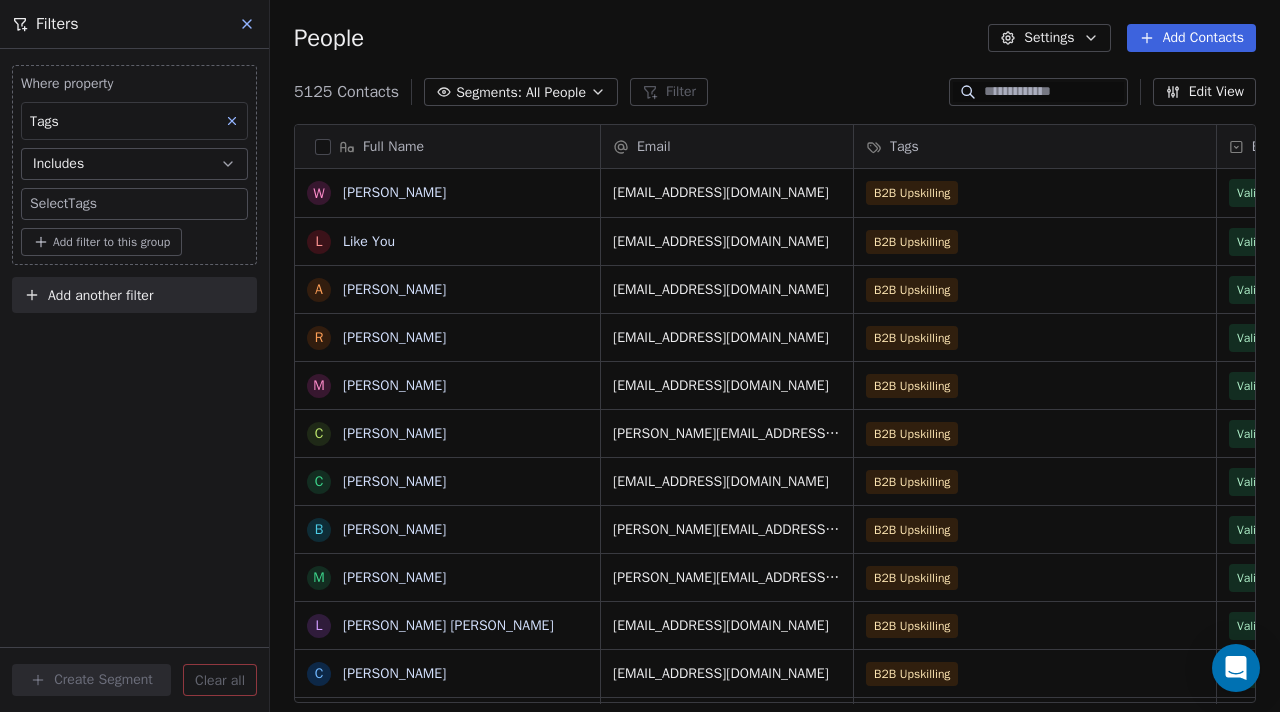 click on "BAR Contacts People Marketing Workflows Campaigns Sales Pipelines Sequences Beta Tools Apps AI Agents Help & Support Filters Where property   Tags   Includes Select  Tags Add filter to this group Add another filter  Create Segment Clear all People Settings  Add Contacts 5125 Contacts Segments: All People Filter  Edit View Tag Add to Sequence Full Name W Wei Zhang L Like You A Arvind Yadav R Rebecca Sweeney Worsham M Meagan Wiser C Cheryl Williams C Christi Weaver B BRETT WIEN M Michelle Watkins L Lorelei Ann Watts C Charlett Warren E Emily Walston L Lynn Wagner S Sandra Vernon J Jessi Vecchione S Sergio Vejar C Charlotte Valadez A Alankar Tripathi A Alicia Turner M Mark Timmerman S Stephanie Trexler S Stephanie Thompson J Joshua Taylor M Mary Saunders Talbott H Harshit Tahiliani A Ajay Sudarshan T Tiffany Stuehling C Chad Stofflet K Kim Stahr D David Stringer-Lamarre J Jose Sotomayor J Joy Solorzano Email Tags Email Verification Status Status Country wei@imperial.ac.uk B2B Upskilling Valid B2B Upskilling" at bounding box center (640, 356) 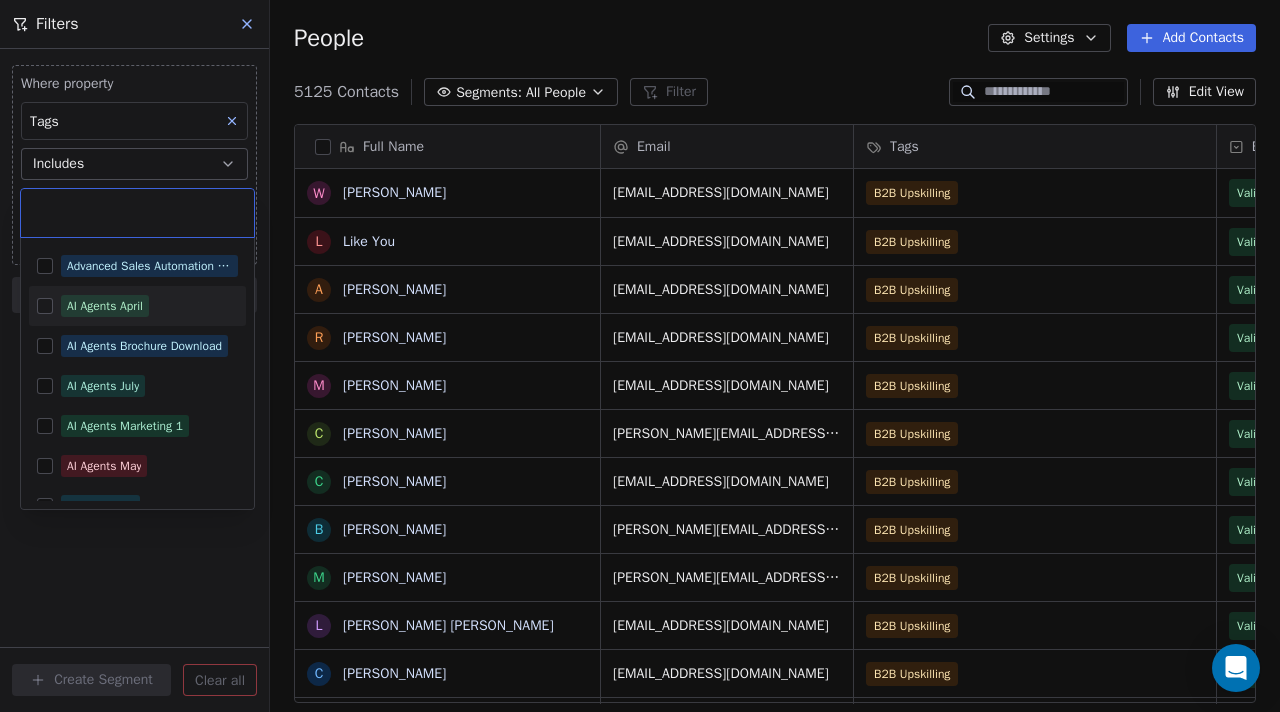 click on "AI Agents April" at bounding box center [105, 306] 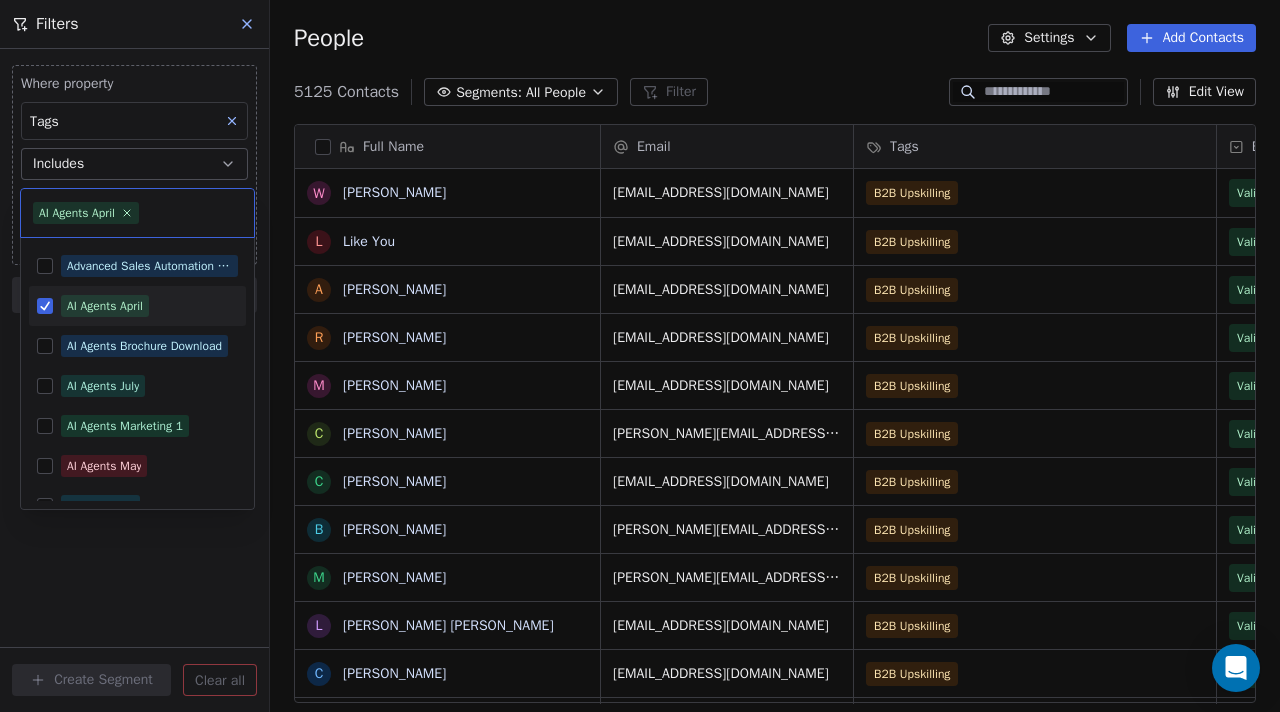 click on "AI Agents April" at bounding box center (105, 306) 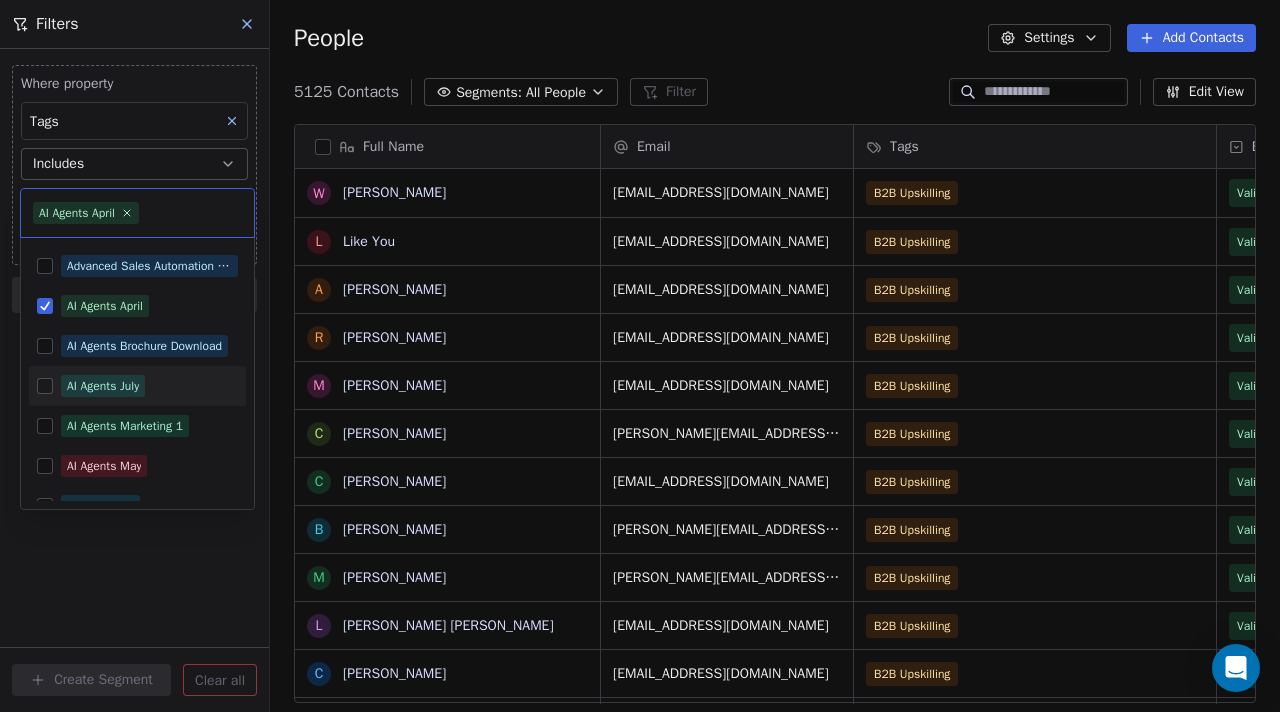 click at bounding box center (45, 386) 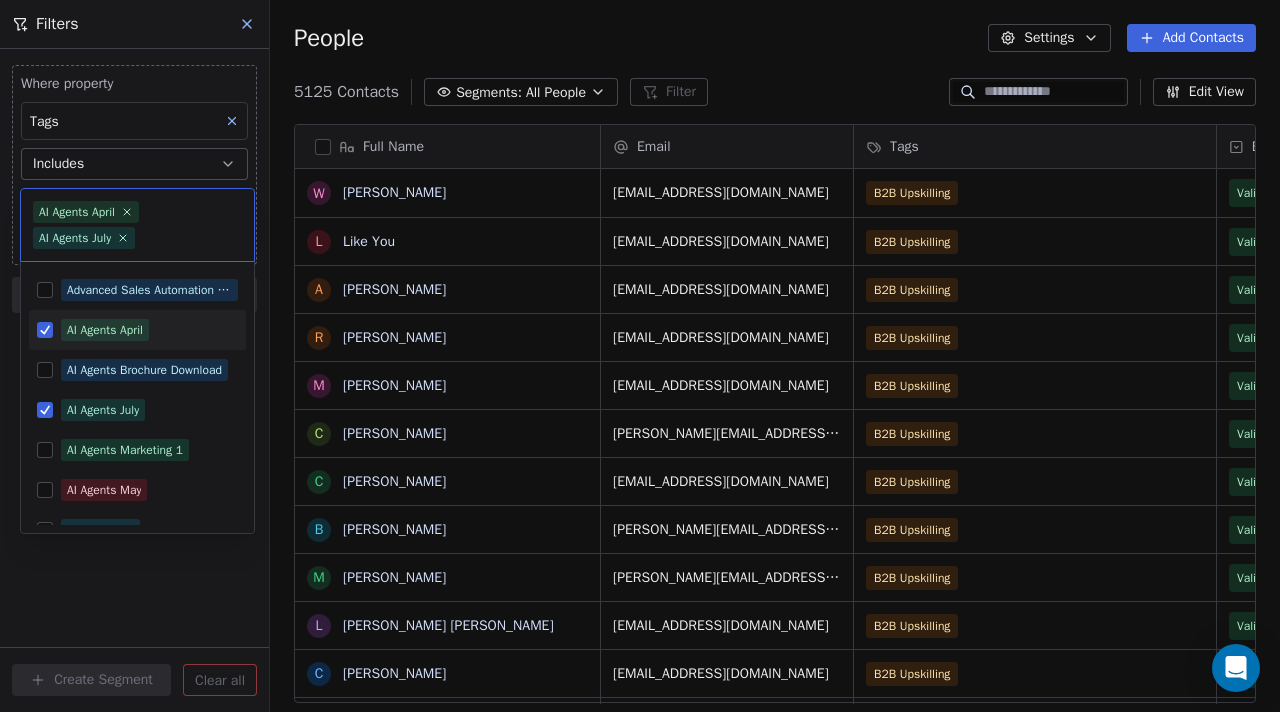click on "AI Agents April" at bounding box center (137, 330) 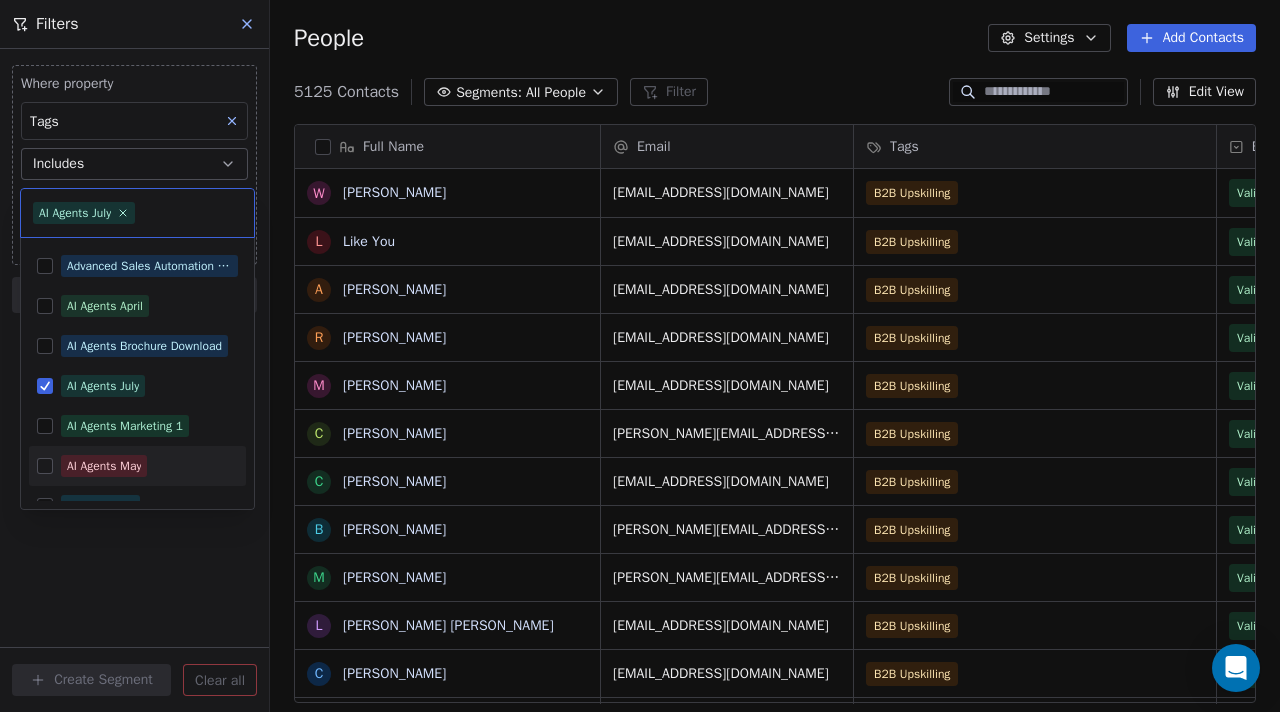 click on "BAR Contacts People Marketing Workflows Campaigns Sales Pipelines Sequences Beta Tools Apps AI Agents Help & Support Filters Where property   Tags   Includes Select  Tags Add filter to this group Add another filter  Create Segment Clear all People Settings  Add Contacts 5125 Contacts Segments: All People Filter  Edit View Tag Add to Sequence Full Name W Wei Zhang L Like You A Arvind Yadav R Rebecca Sweeney Worsham M Meagan Wiser C Cheryl Williams C Christi Weaver B BRETT WIEN M Michelle Watkins L Lorelei Ann Watts C Charlett Warren E Emily Walston L Lynn Wagner S Sandra Vernon J Jessi Vecchione S Sergio Vejar C Charlotte Valadez A Alankar Tripathi A Alicia Turner M Mark Timmerman S Stephanie Trexler S Stephanie Thompson J Joshua Taylor M Mary Saunders Talbott H Harshit Tahiliani A Ajay Sudarshan T Tiffany Stuehling C Chad Stofflet K Kim Stahr D David Stringer-Lamarre J Jose Sotomayor J Joy Solorzano Email Tags Email Verification Status Status Country wei@imperial.ac.uk B2B Upskilling Valid B2B Upskilling" at bounding box center [640, 356] 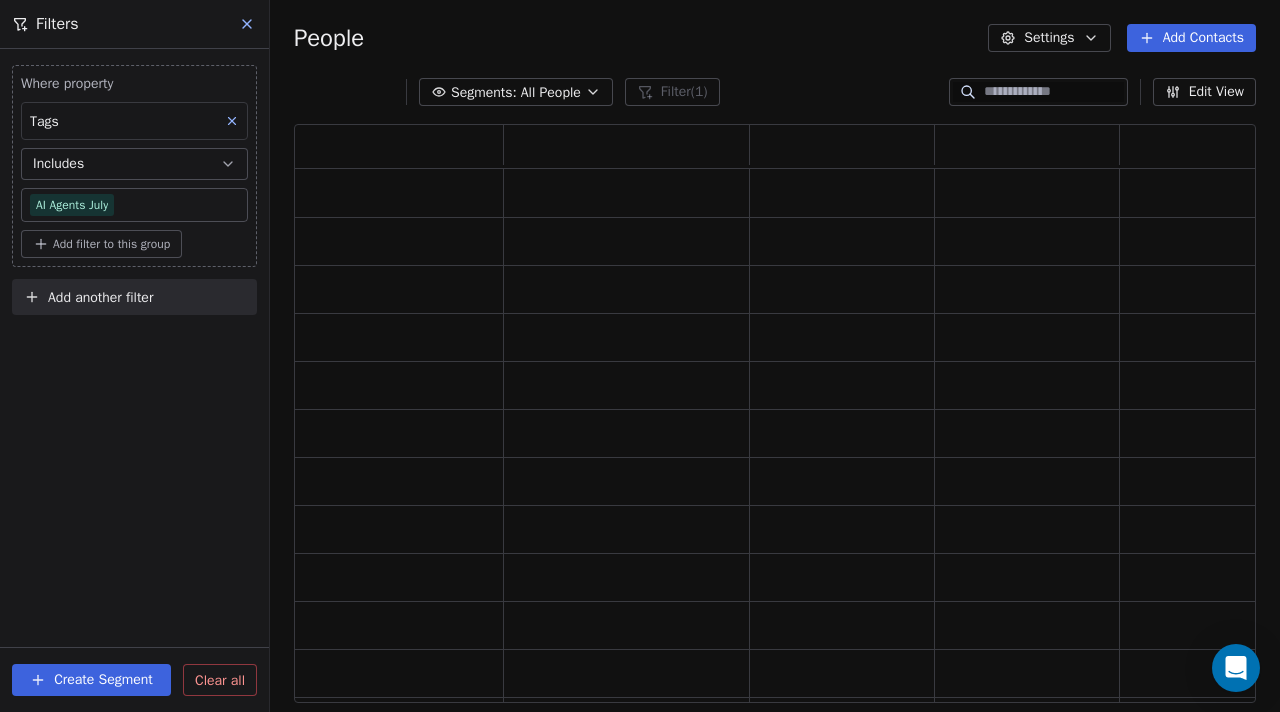 scroll, scrollTop: 16, scrollLeft: 16, axis: both 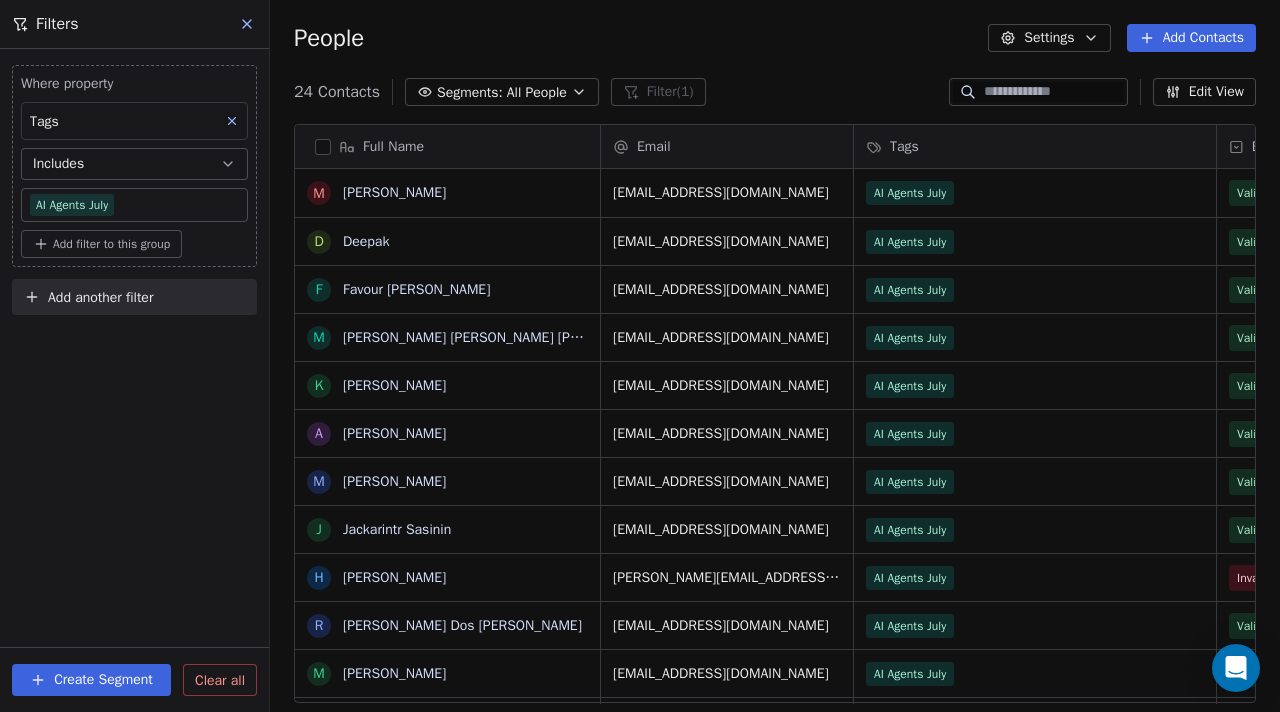 click at bounding box center [323, 147] 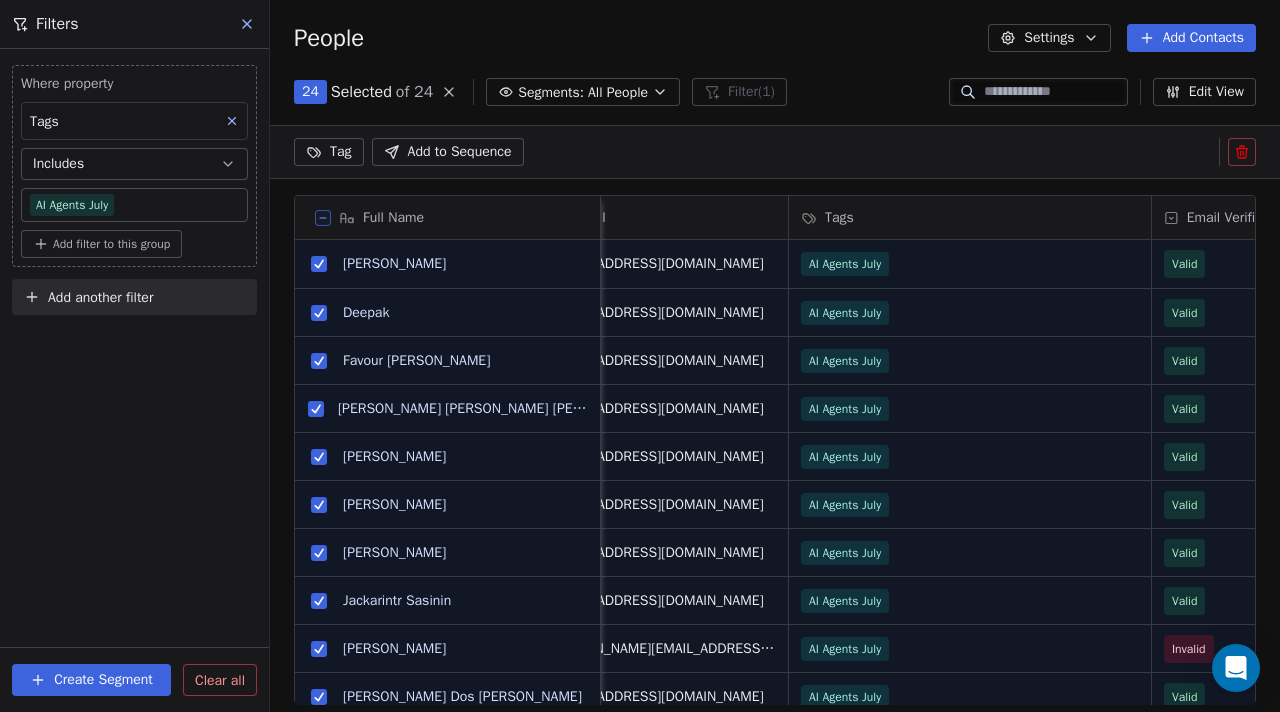 scroll, scrollTop: 0, scrollLeft: 0, axis: both 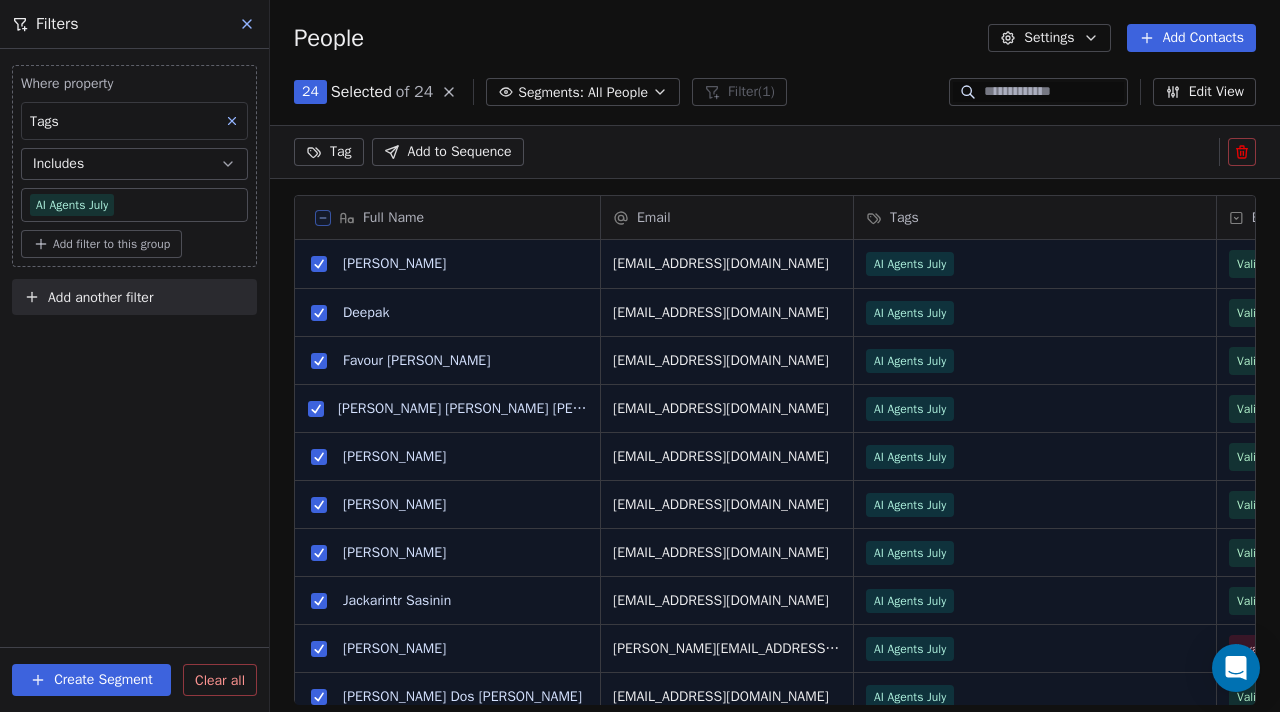click 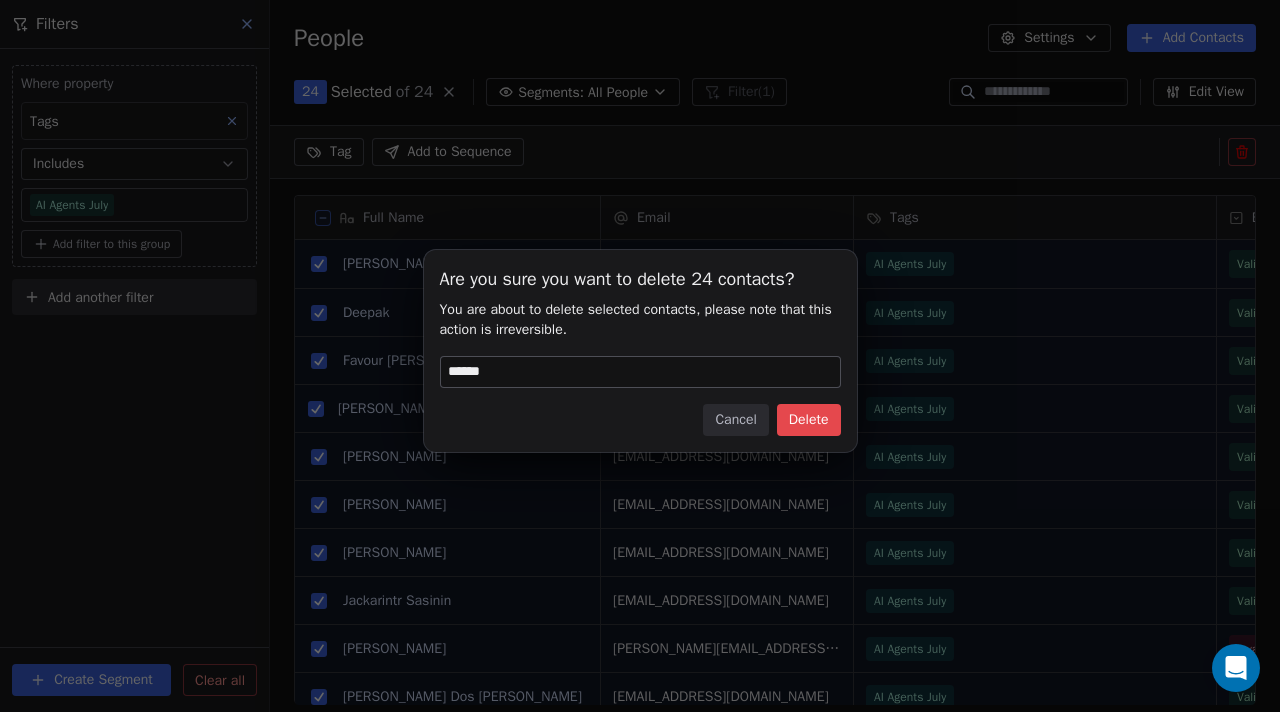 type on "******" 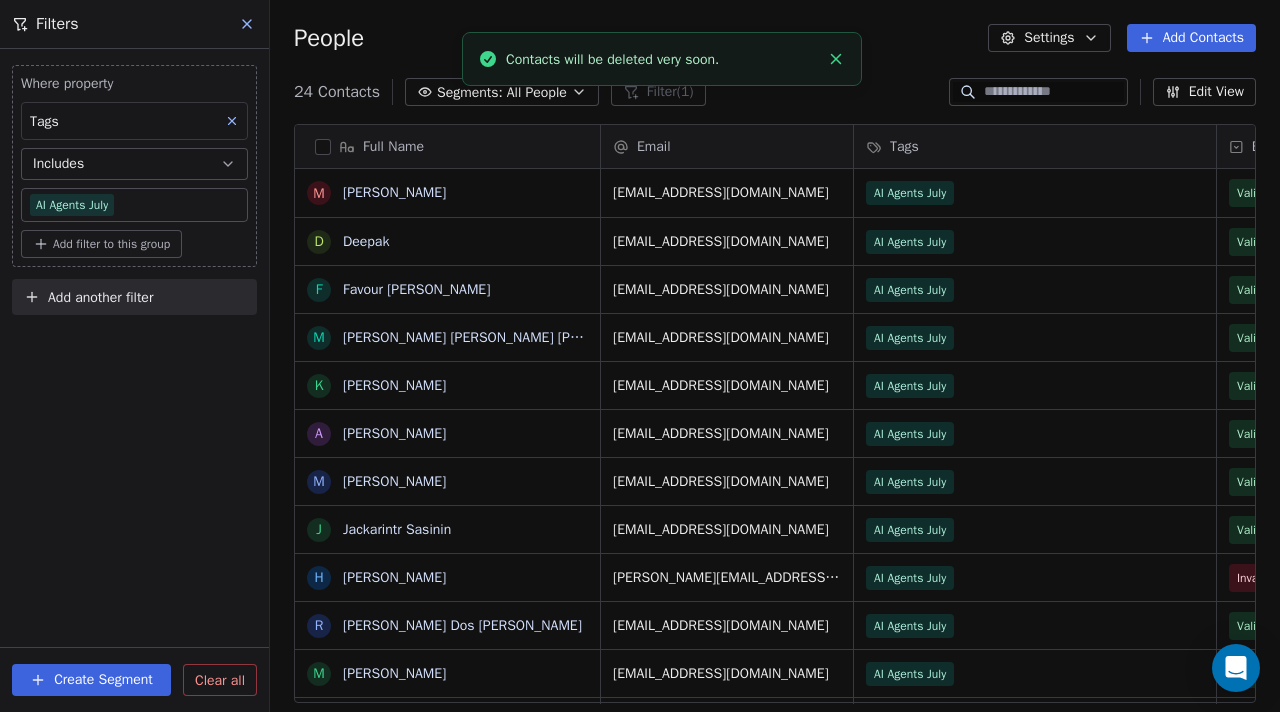 scroll, scrollTop: 16, scrollLeft: 16, axis: both 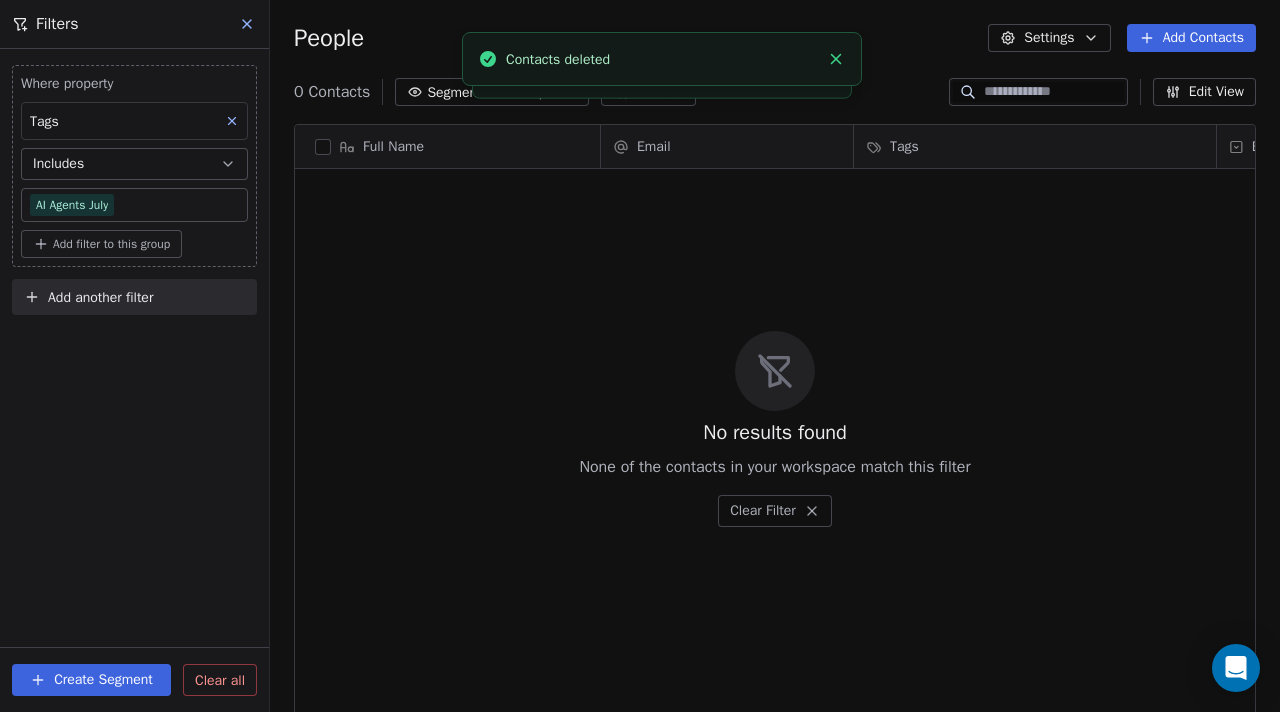 click 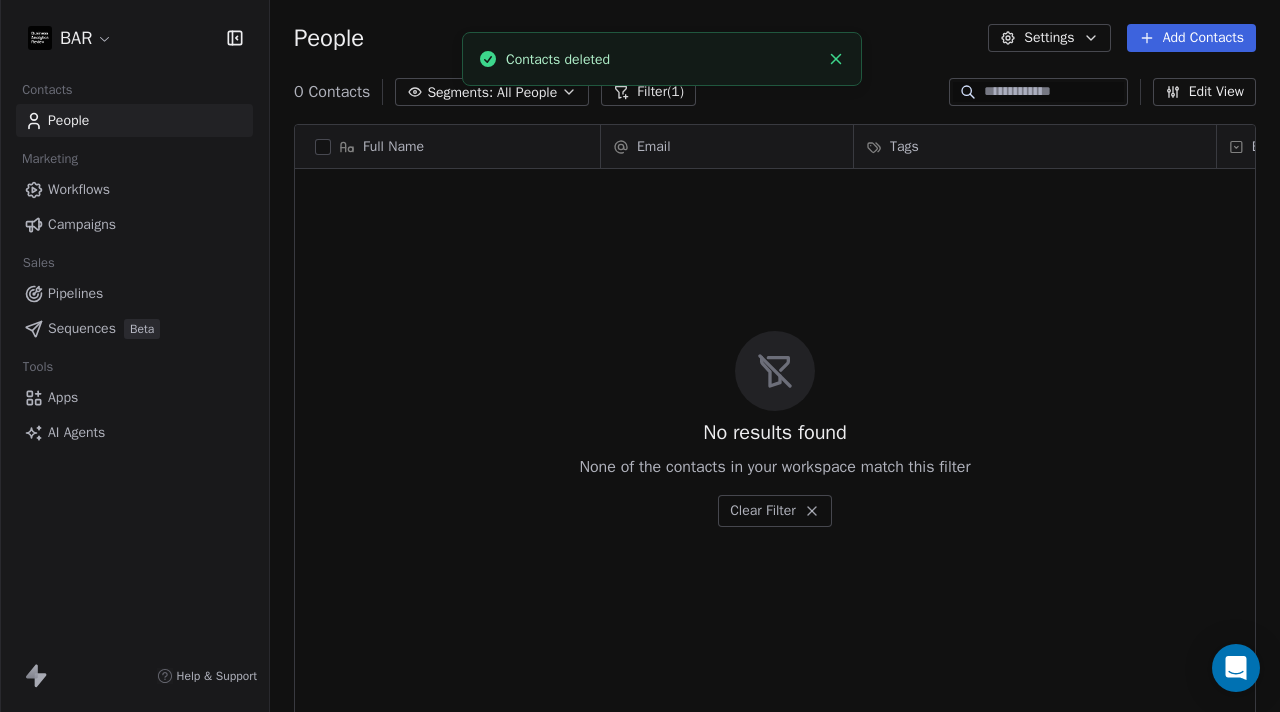 click on "Workflows" at bounding box center [79, 189] 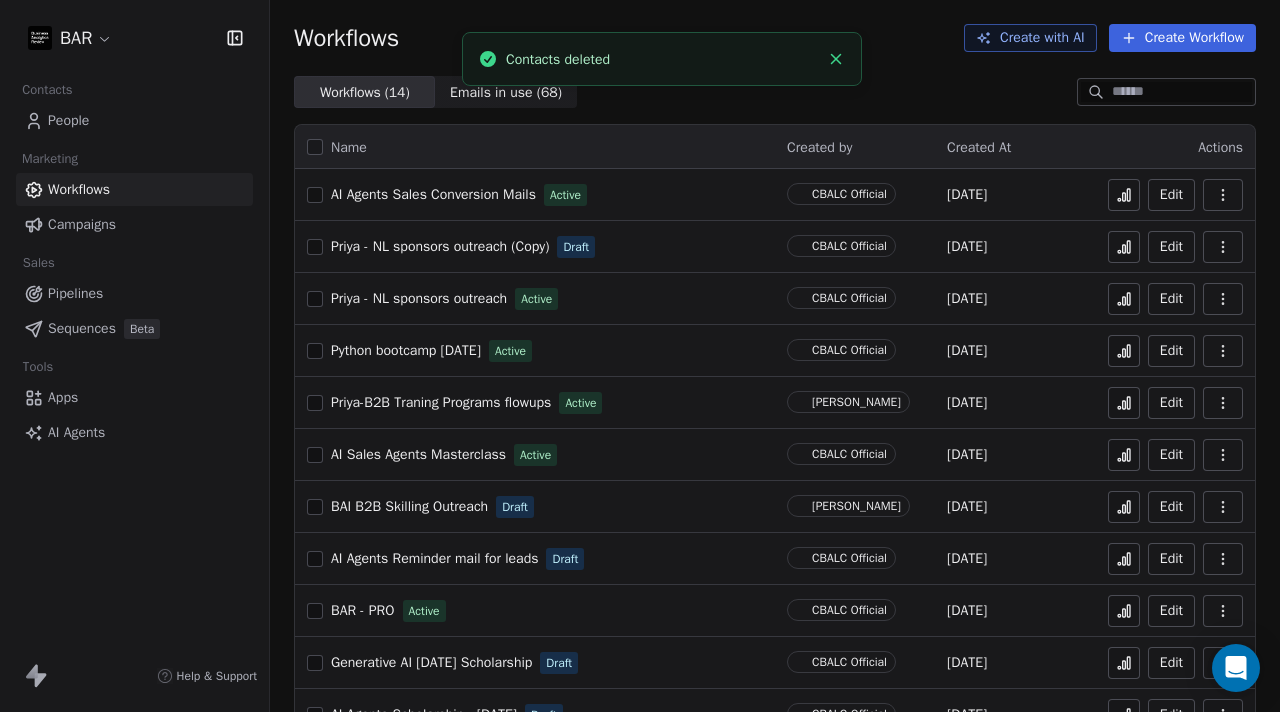 click on "AI Agents Sales Conversion Mails" at bounding box center (433, 194) 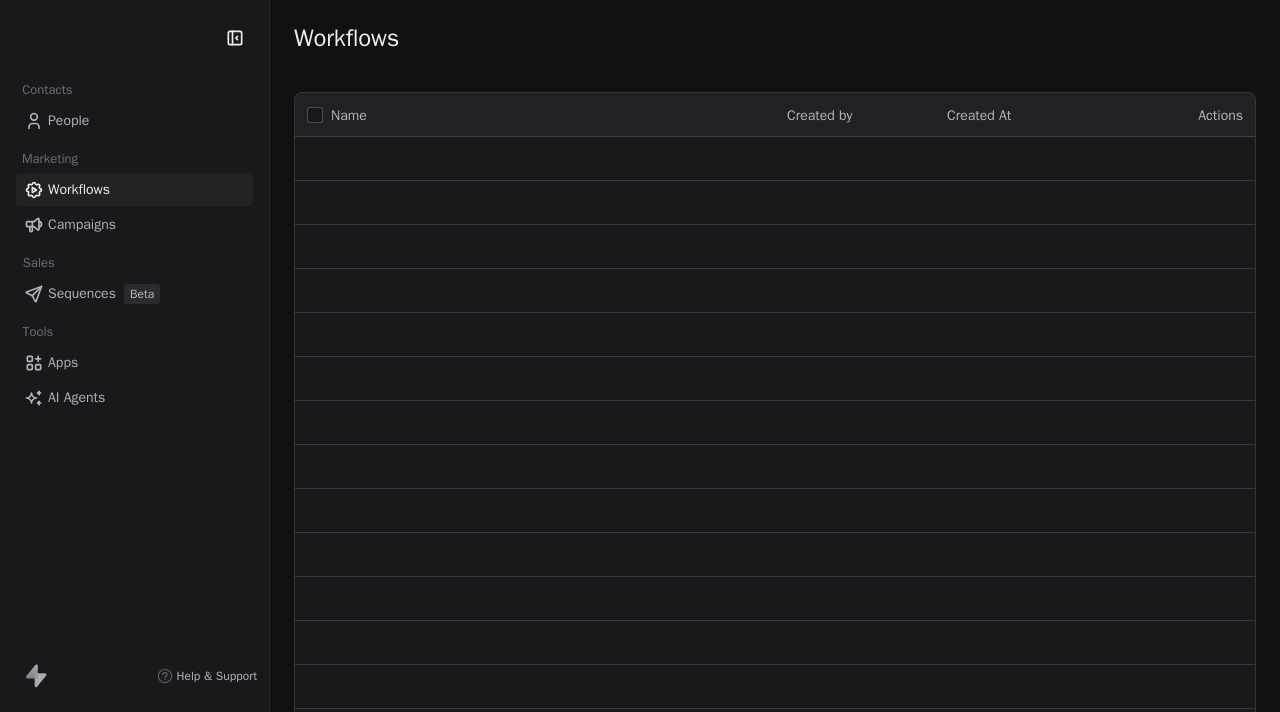 scroll, scrollTop: 0, scrollLeft: 0, axis: both 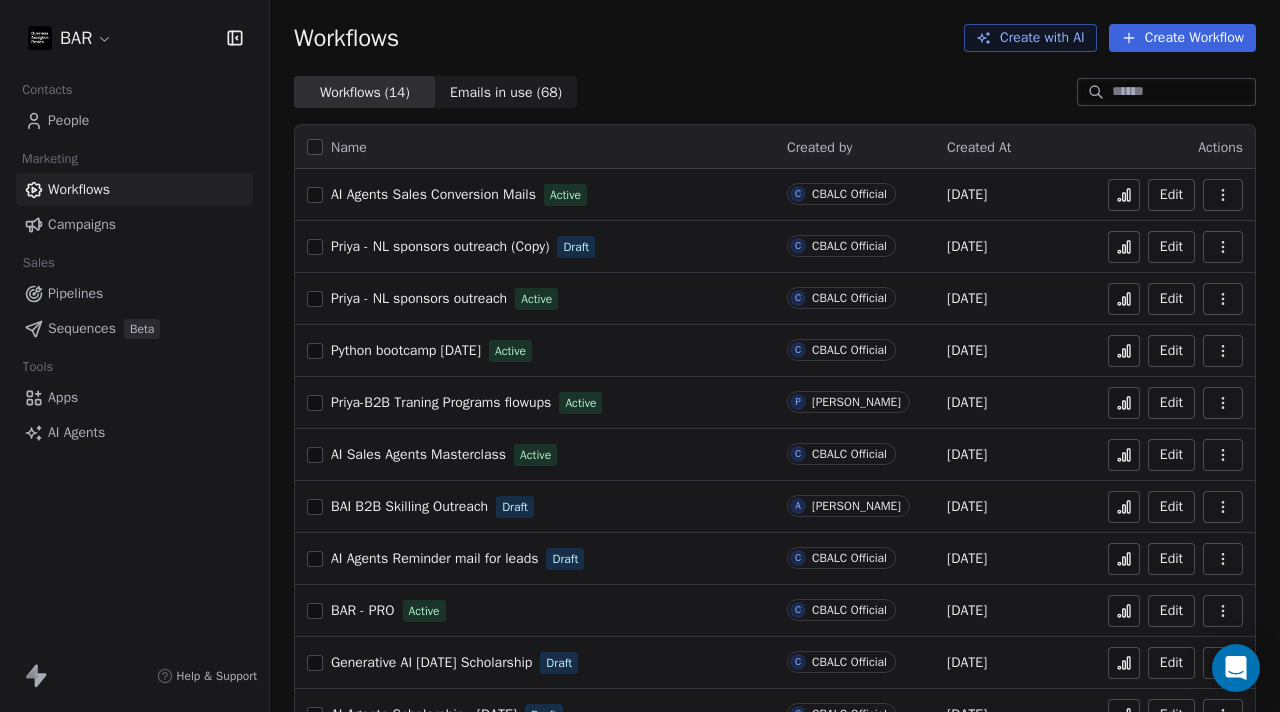 click on "People" at bounding box center (68, 120) 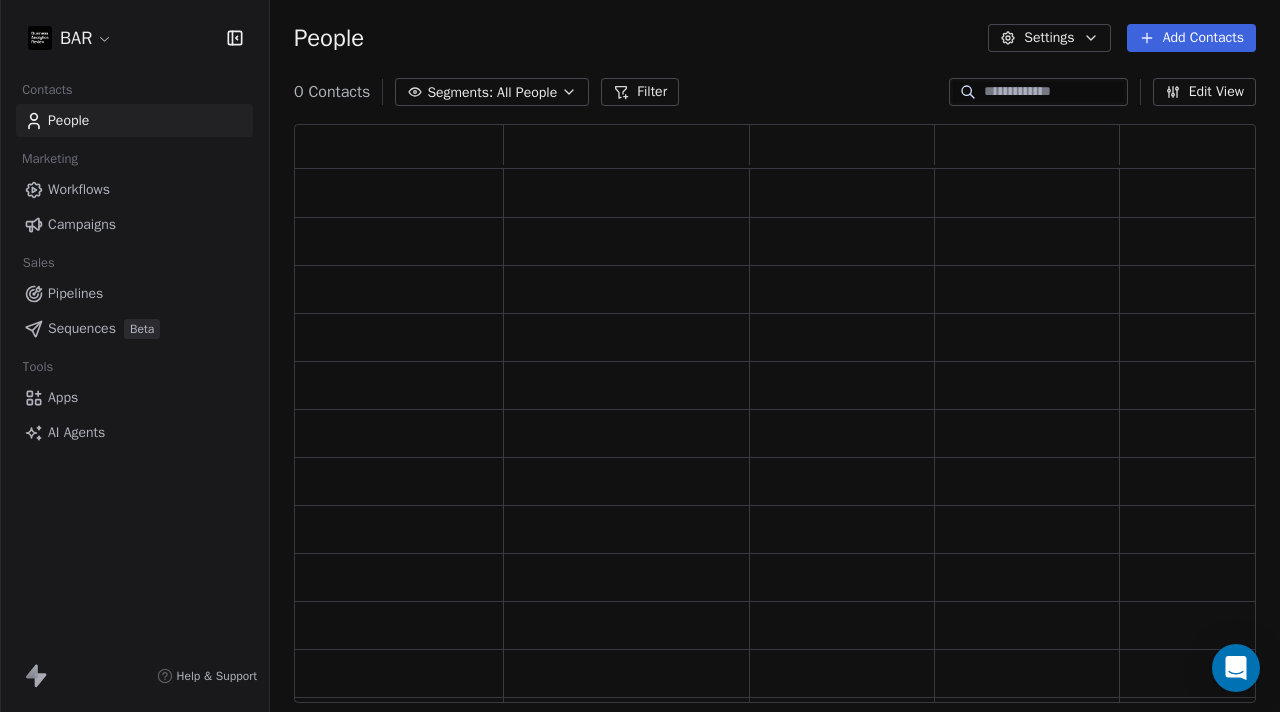 scroll, scrollTop: 16, scrollLeft: 16, axis: both 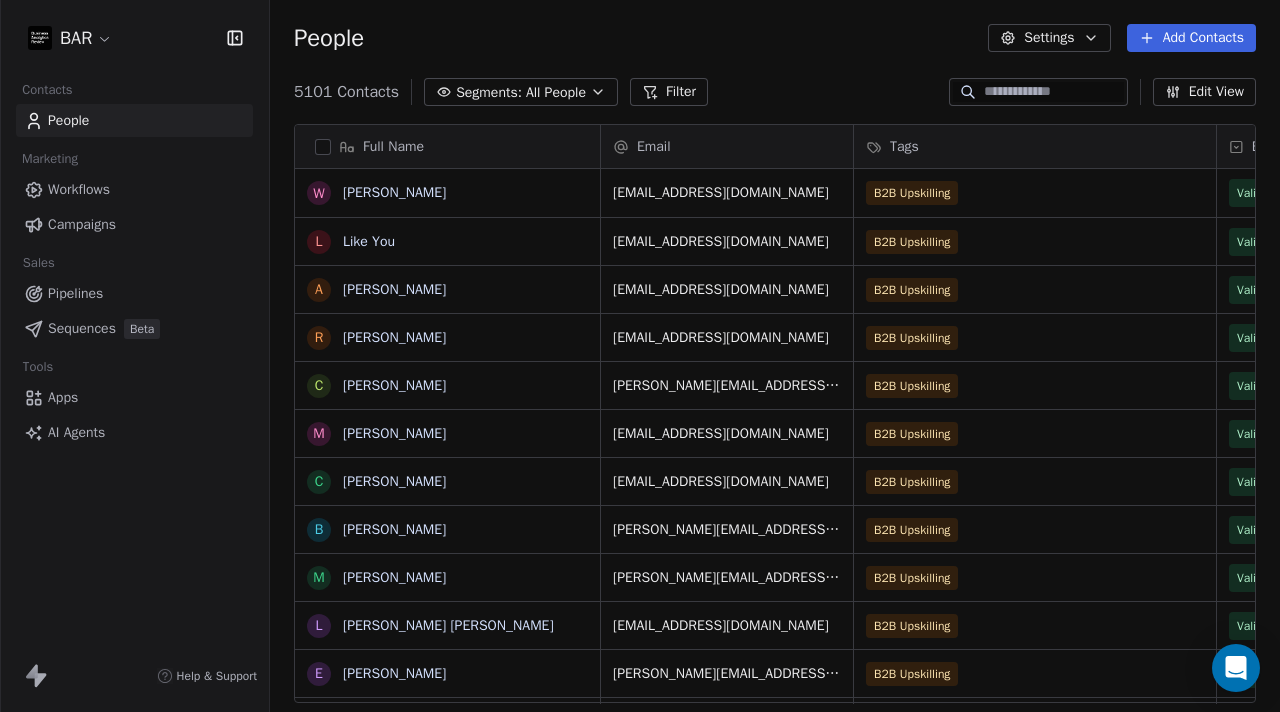 click on "Add Contacts" at bounding box center [1191, 38] 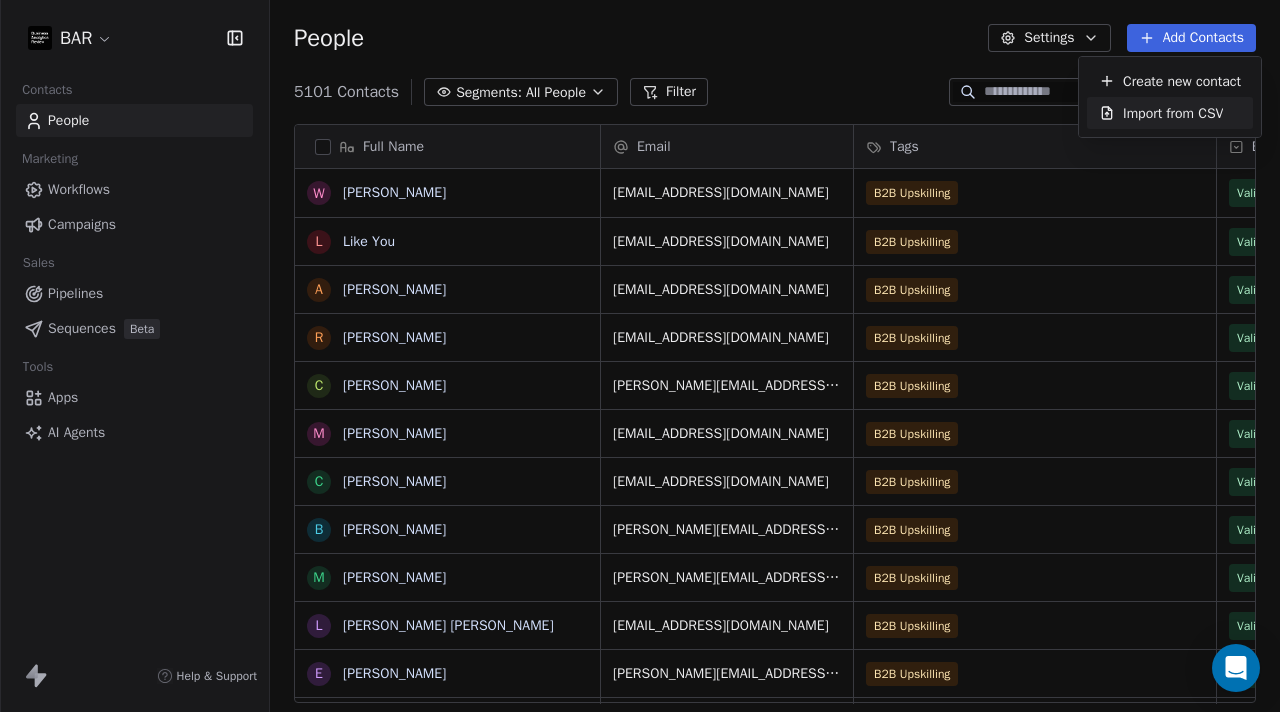 click on "Import from CSV" at bounding box center [1173, 113] 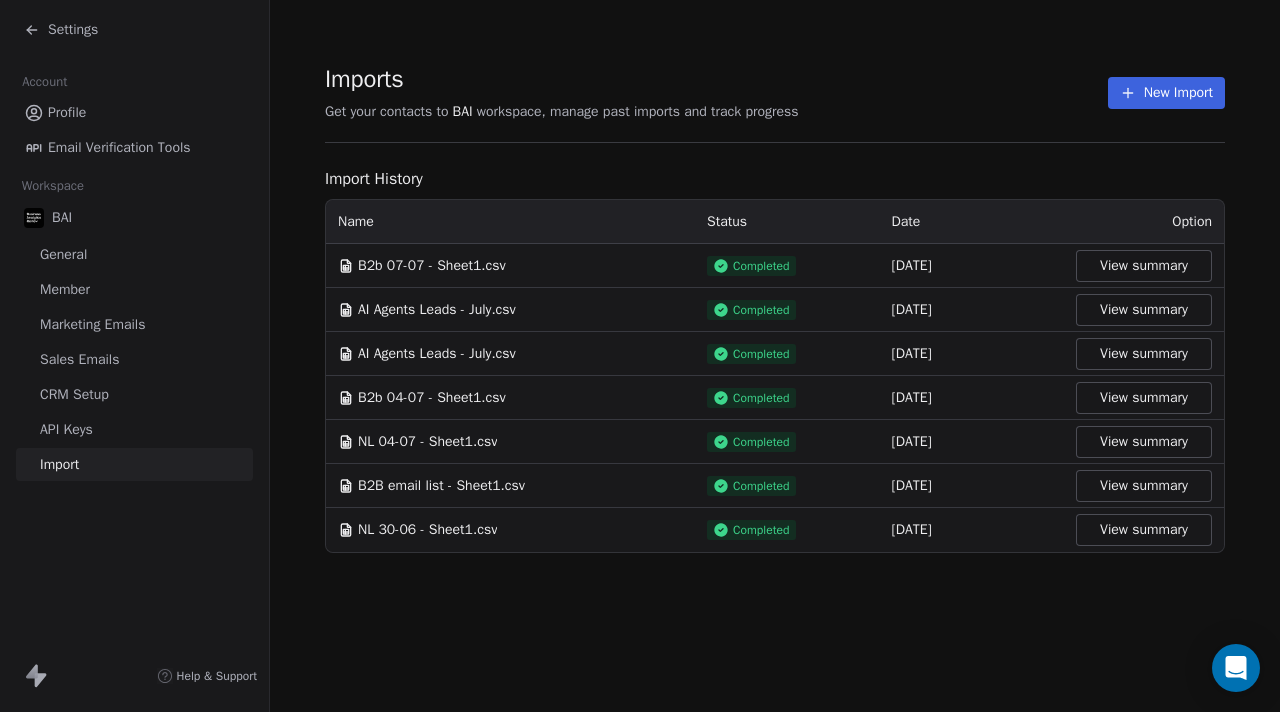 click on "New Import" at bounding box center [1166, 93] 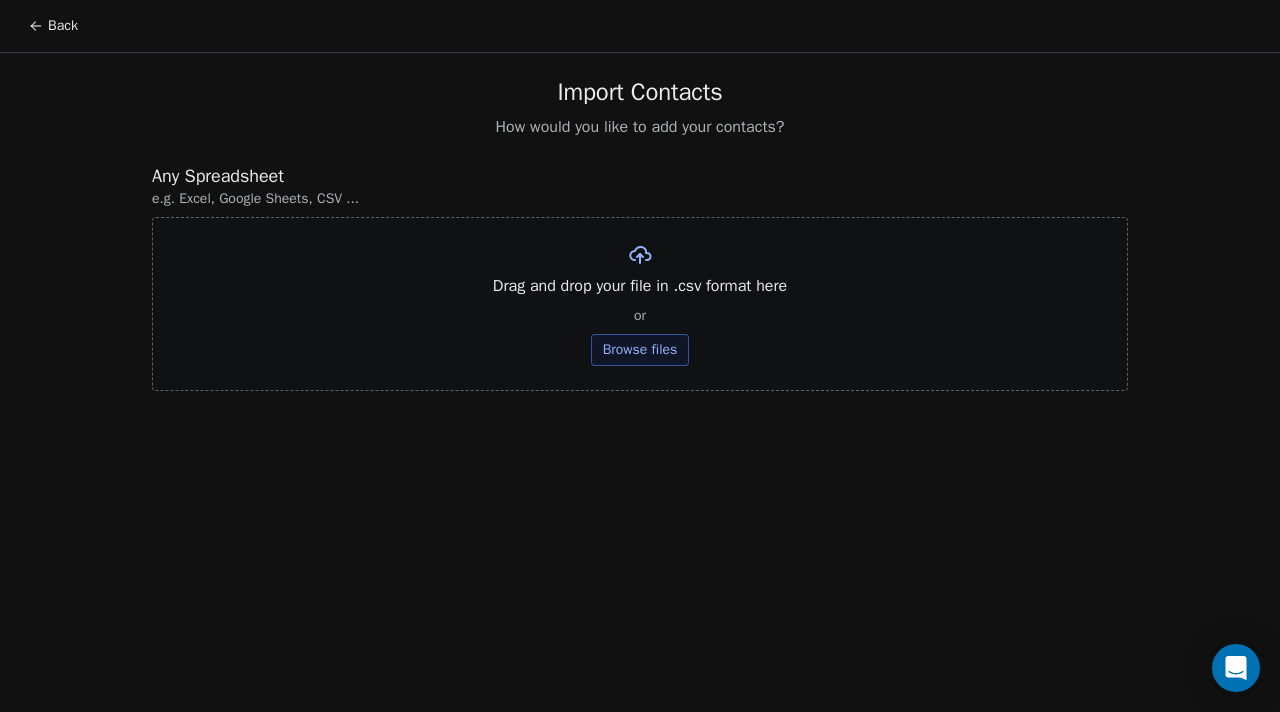 click on "Browse files" at bounding box center (640, 350) 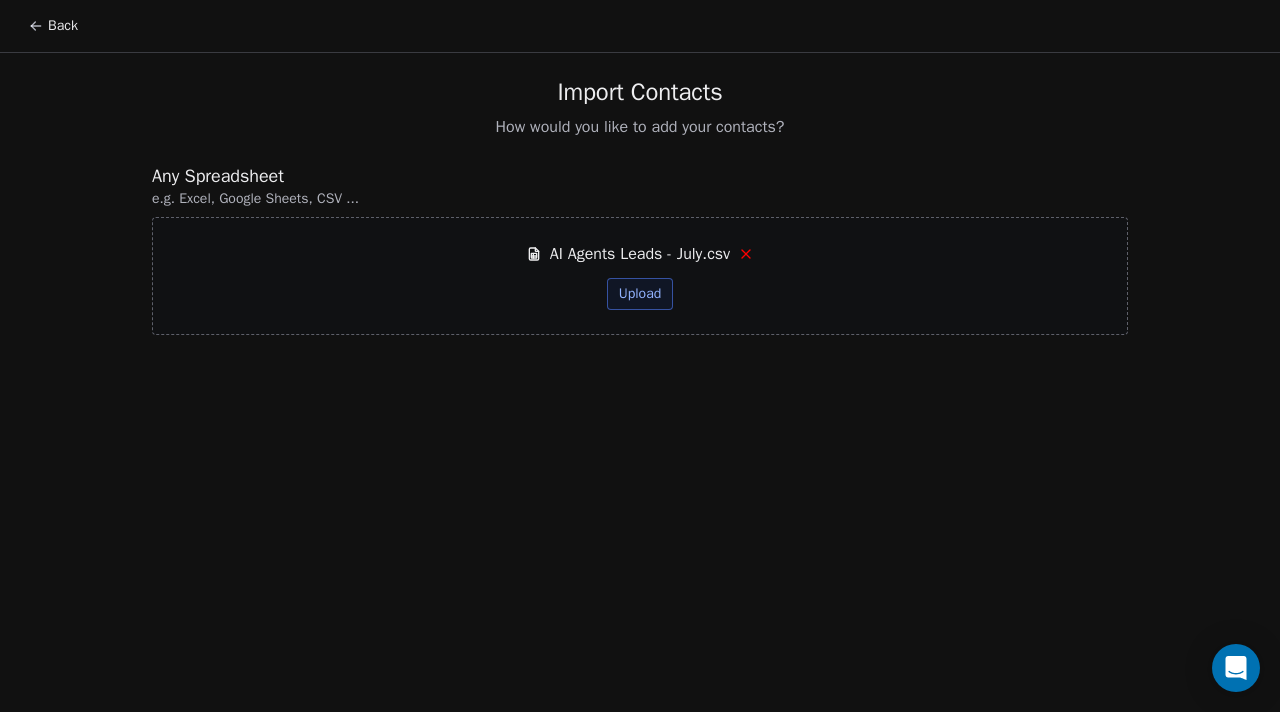 click on "Upload" at bounding box center (640, 294) 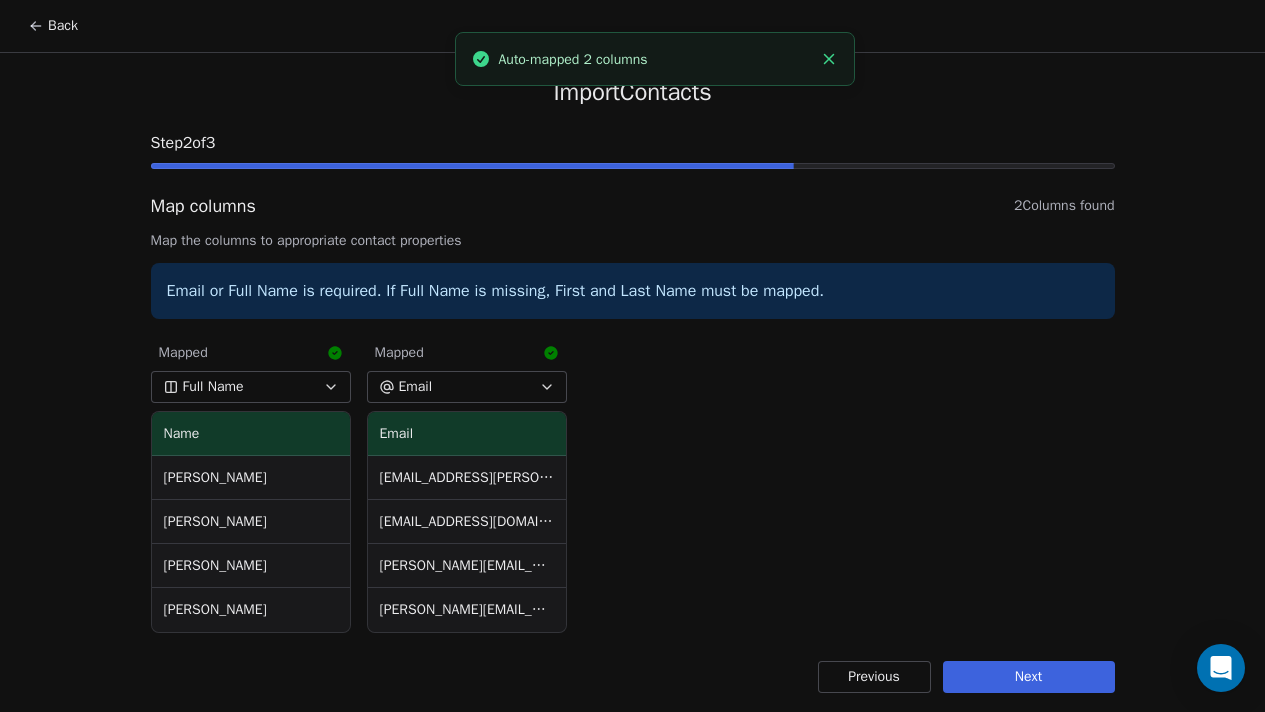 scroll, scrollTop: 5, scrollLeft: 0, axis: vertical 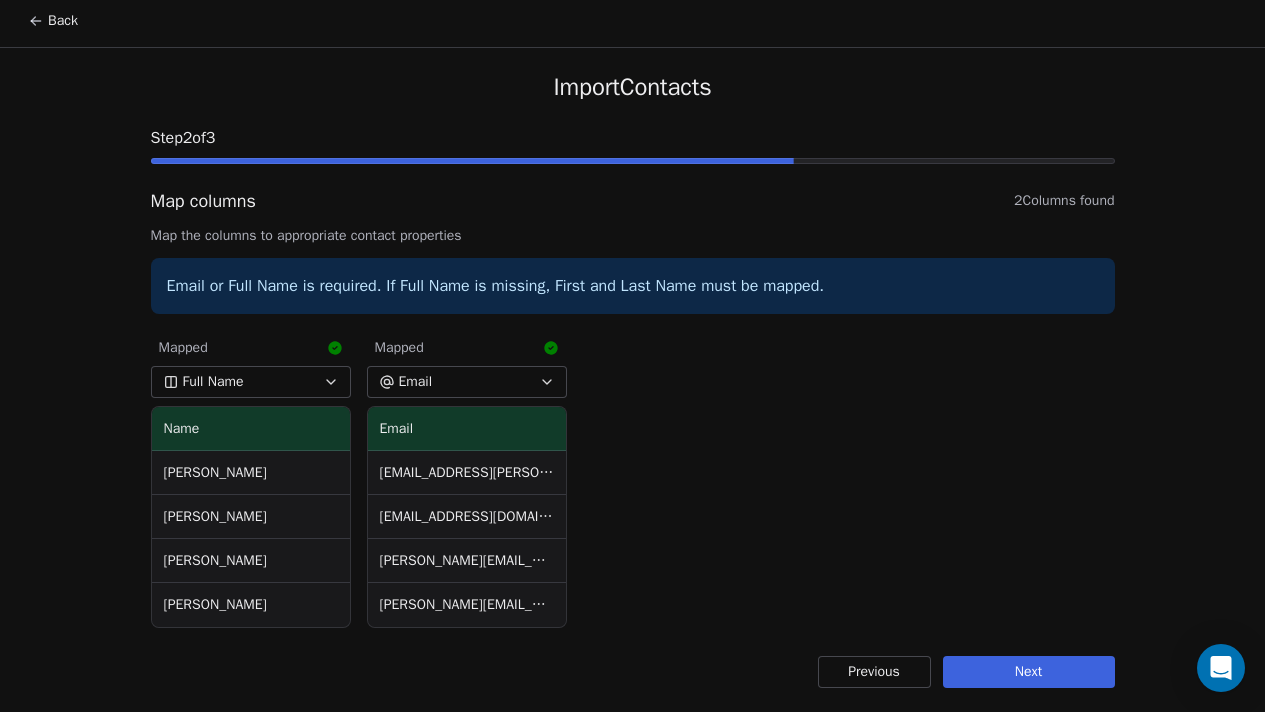 click on "Next" at bounding box center [1029, 672] 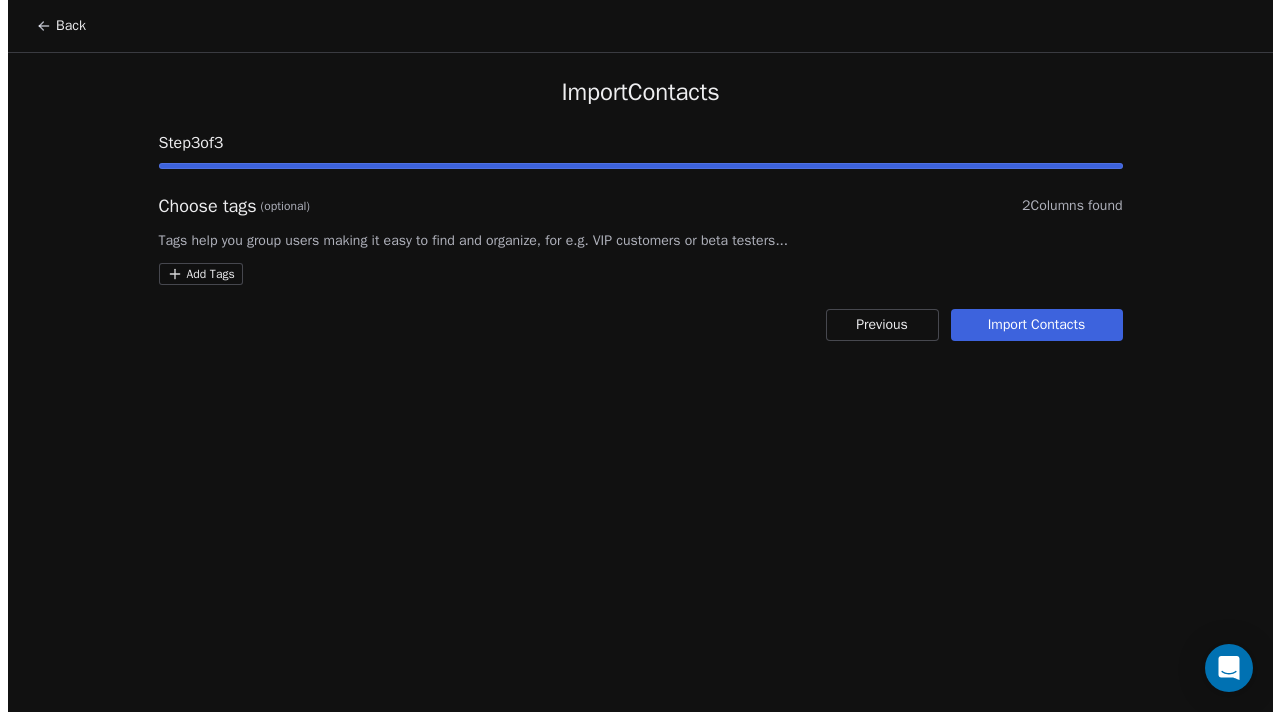 scroll, scrollTop: 0, scrollLeft: 0, axis: both 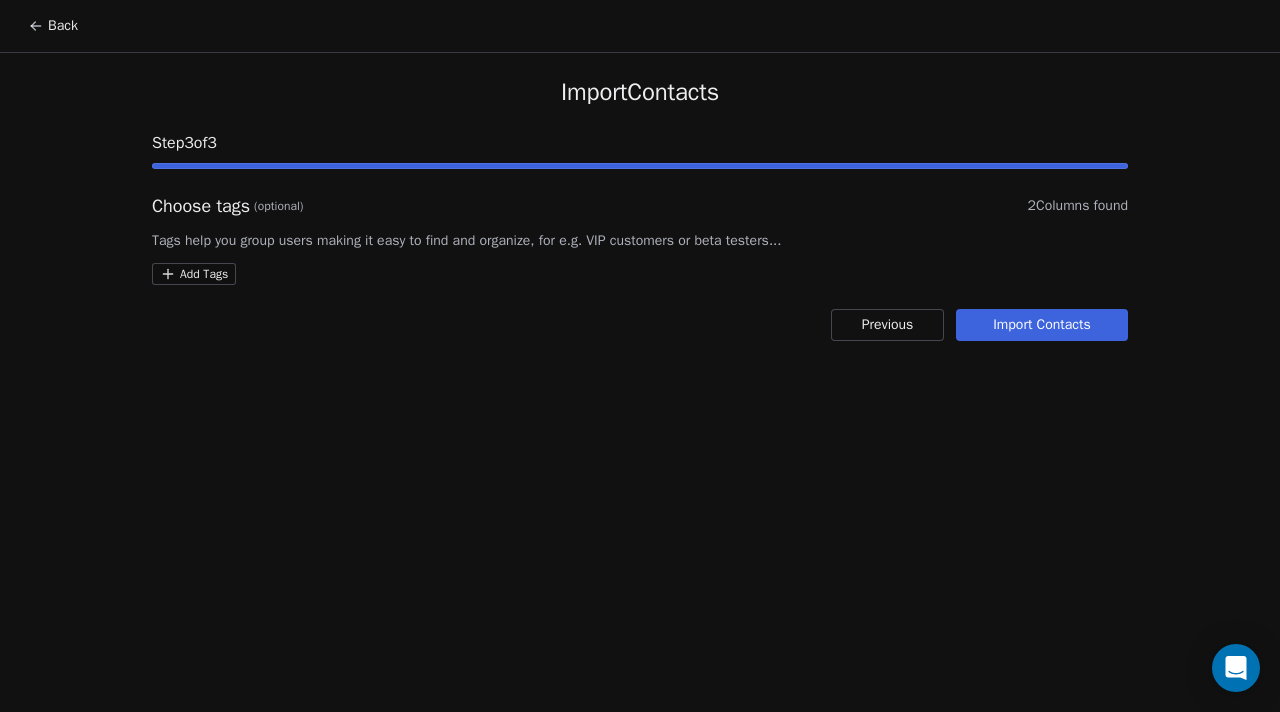 click on "Back Import  Contacts Step  3  of  3 Choose tags (optional) 2  Columns found Tags help you group users making it easy to find and organize, for e.g. VIP customers or beta testers...  Add Tags Previous Import Contacts" at bounding box center [640, 356] 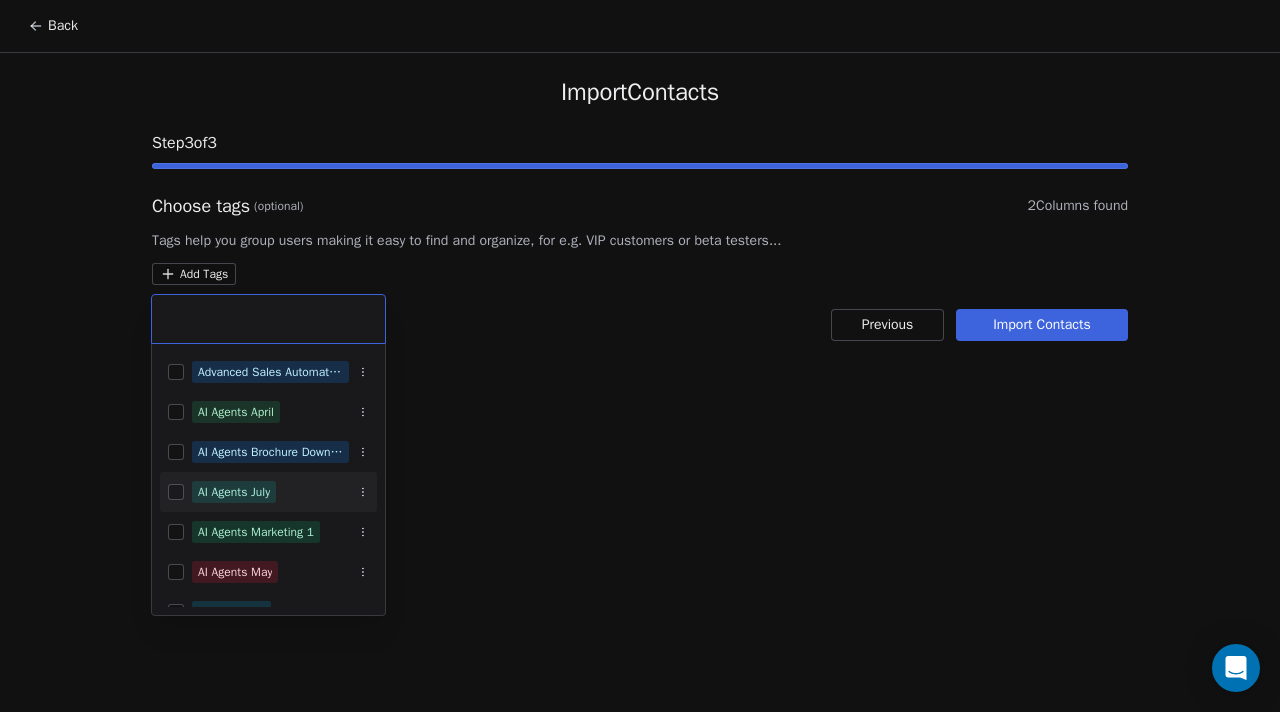 click on "AI Agents July" at bounding box center [268, 492] 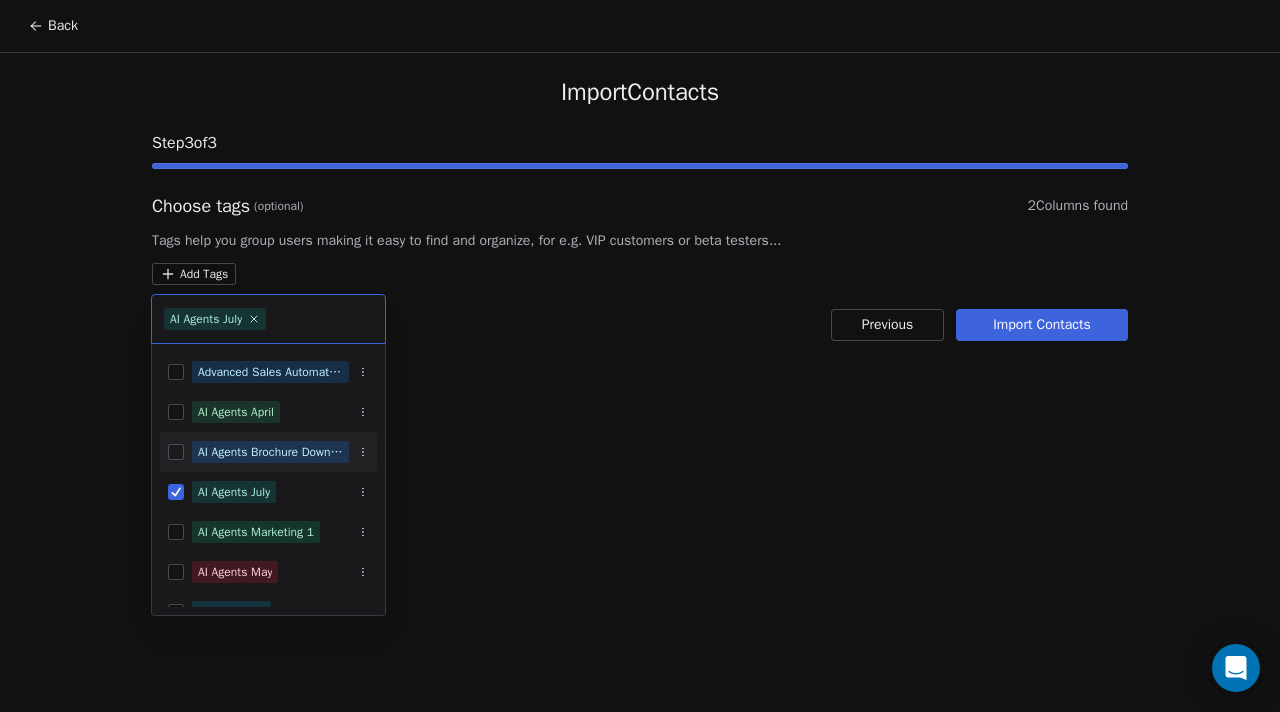 click on "Back Import  Contacts Step  3  of  3 Choose tags (optional) 2  Columns found Tags help you group users making it easy to find and organize, for e.g. VIP customers or beta testers...  Add Tags Previous Import Contacts
AI Agents July Advanced Sales Automation Agent Masterclass AI Agents April AI Agents Brochure Download AI Agents July AI Agents Marketing 1 AI Agents May AI Generalist B2B Upskilling BAI Newsletter BAI Skilling BAI Skilling Converted BAR - PRO" at bounding box center [640, 356] 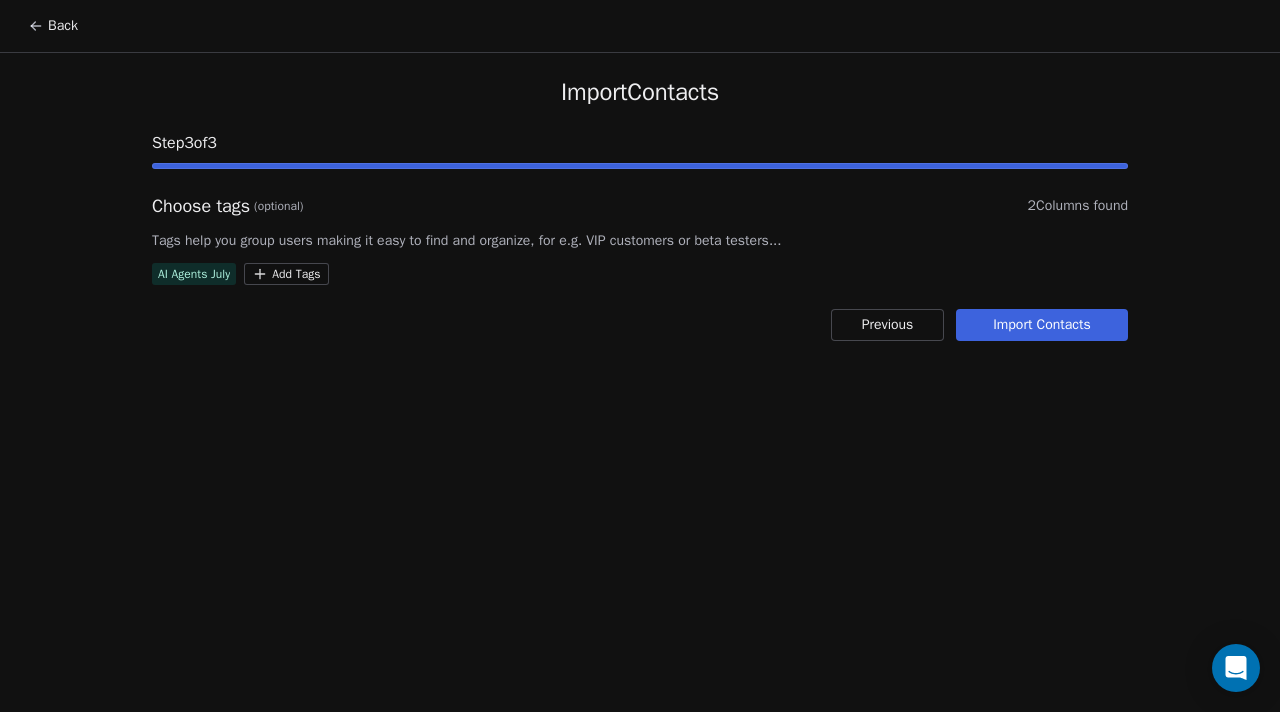 click on "Import Contacts" at bounding box center (1042, 325) 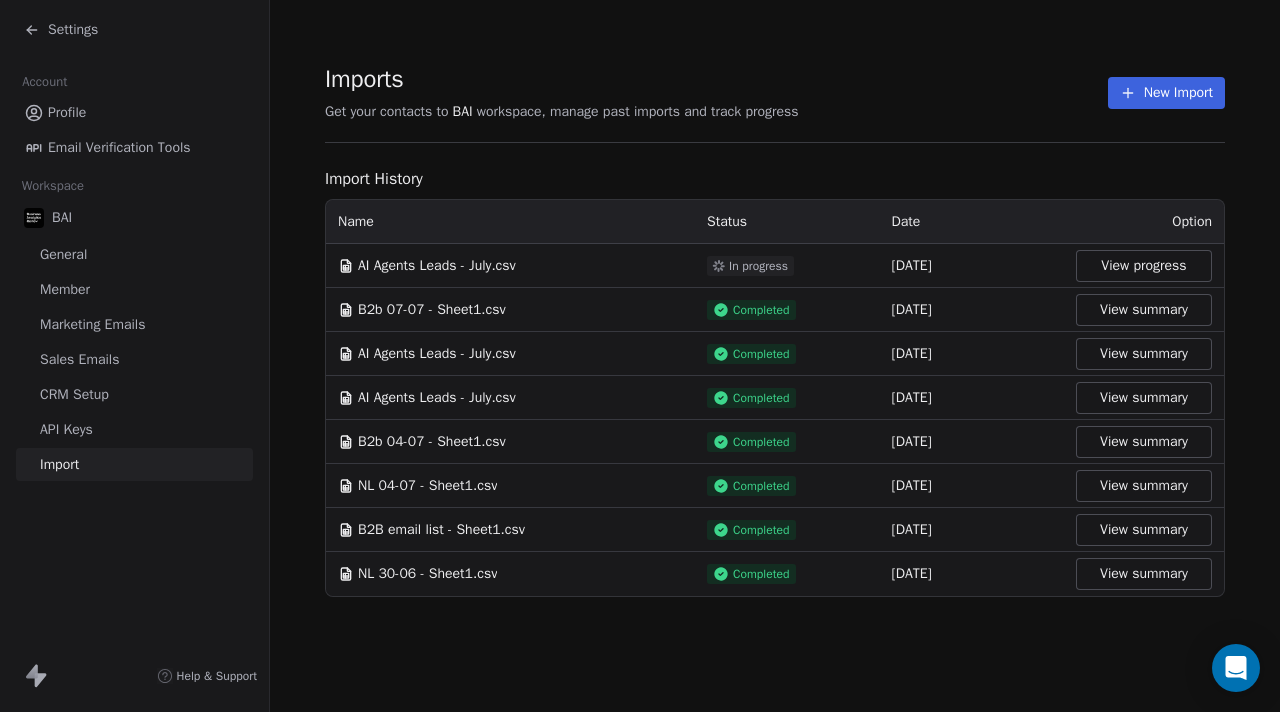 click 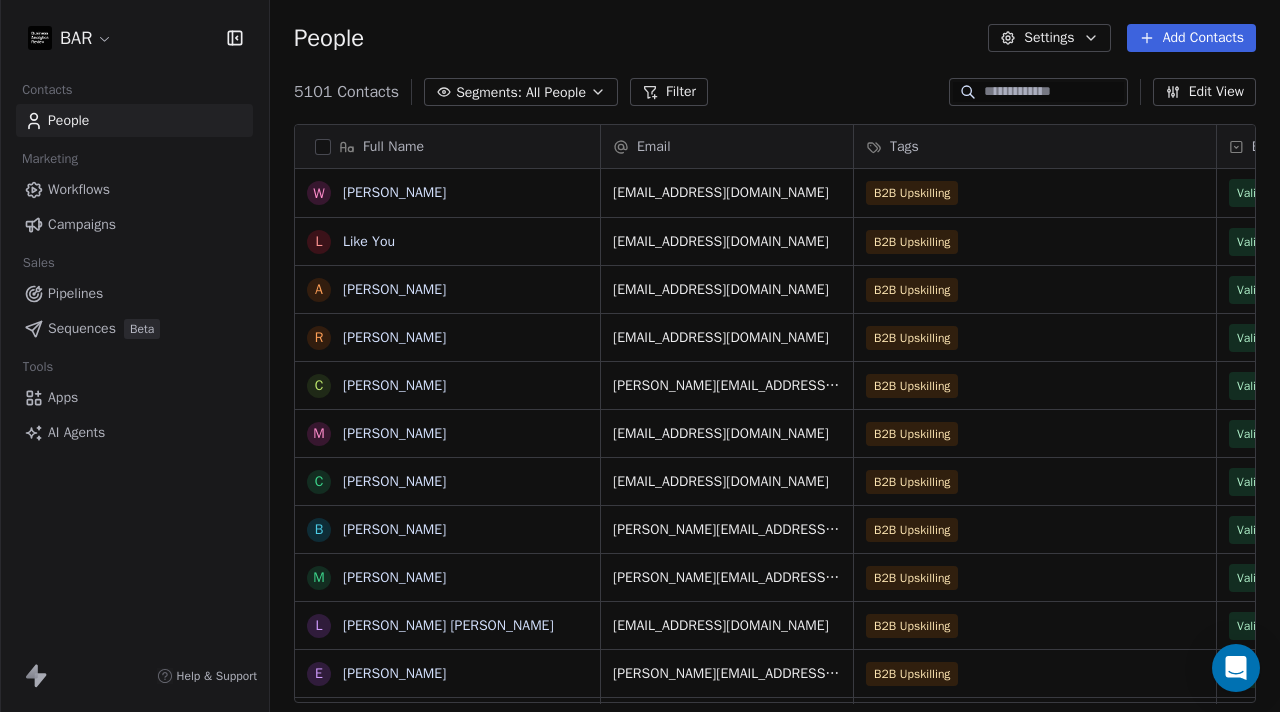 scroll, scrollTop: 16, scrollLeft: 16, axis: both 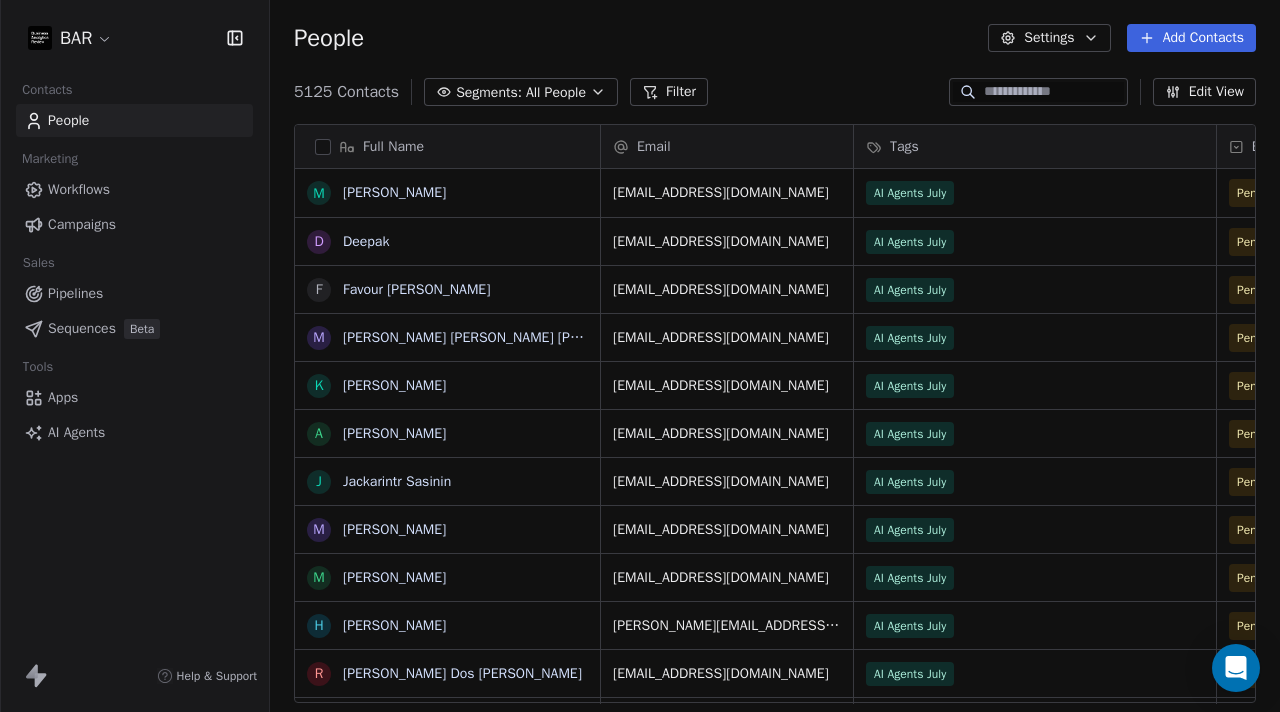 click on "Workflows" at bounding box center (79, 189) 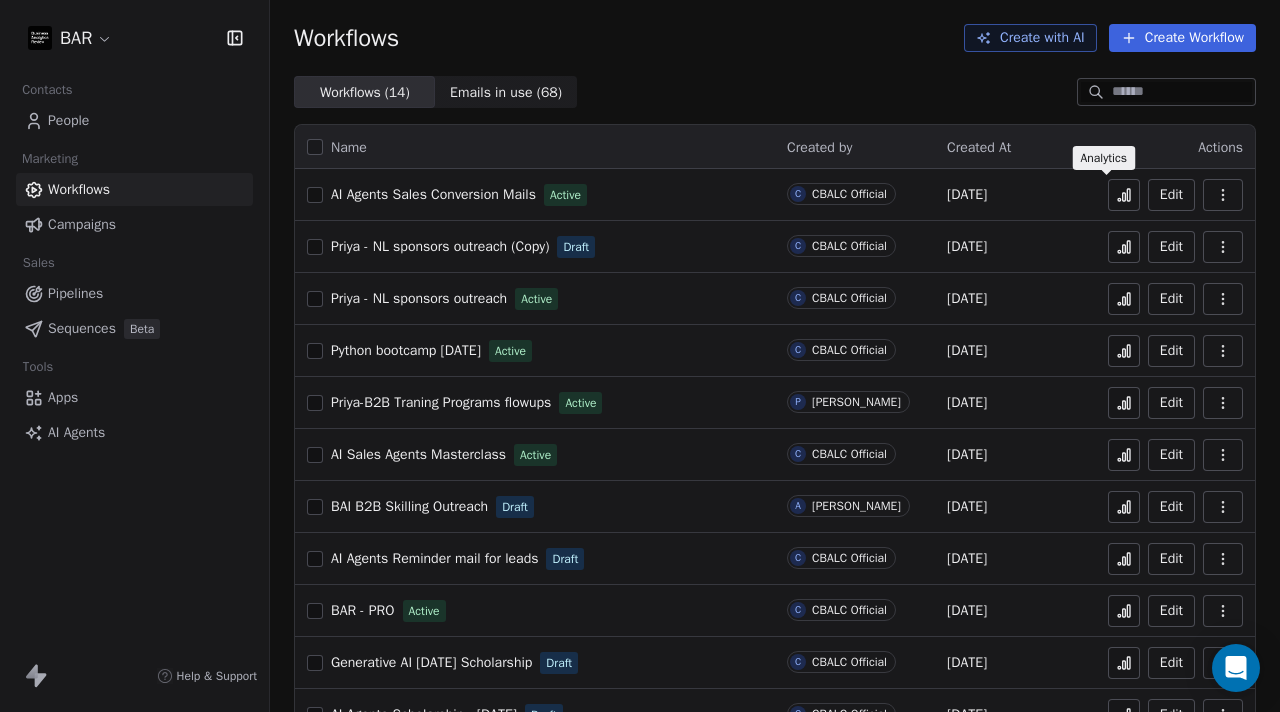 click 